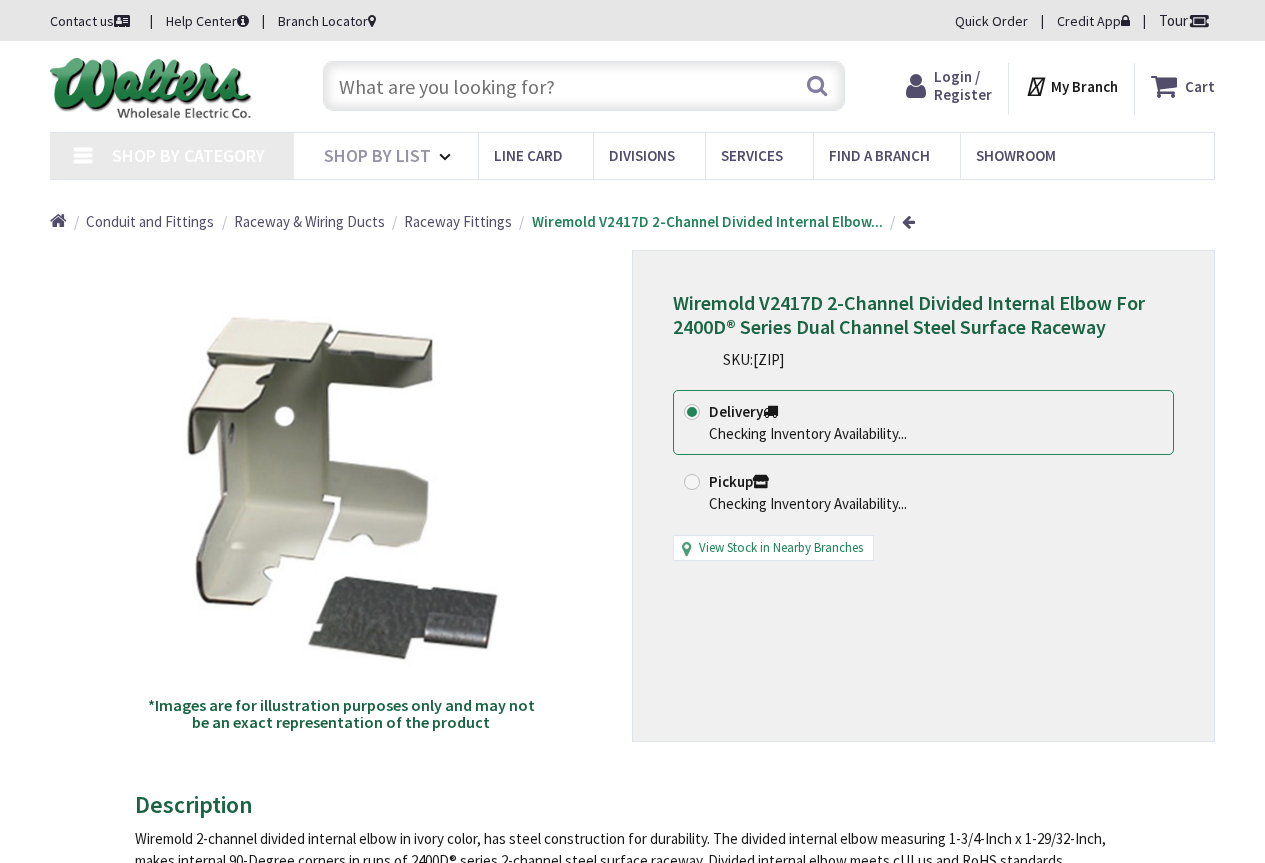 scroll, scrollTop: 0, scrollLeft: 0, axis: both 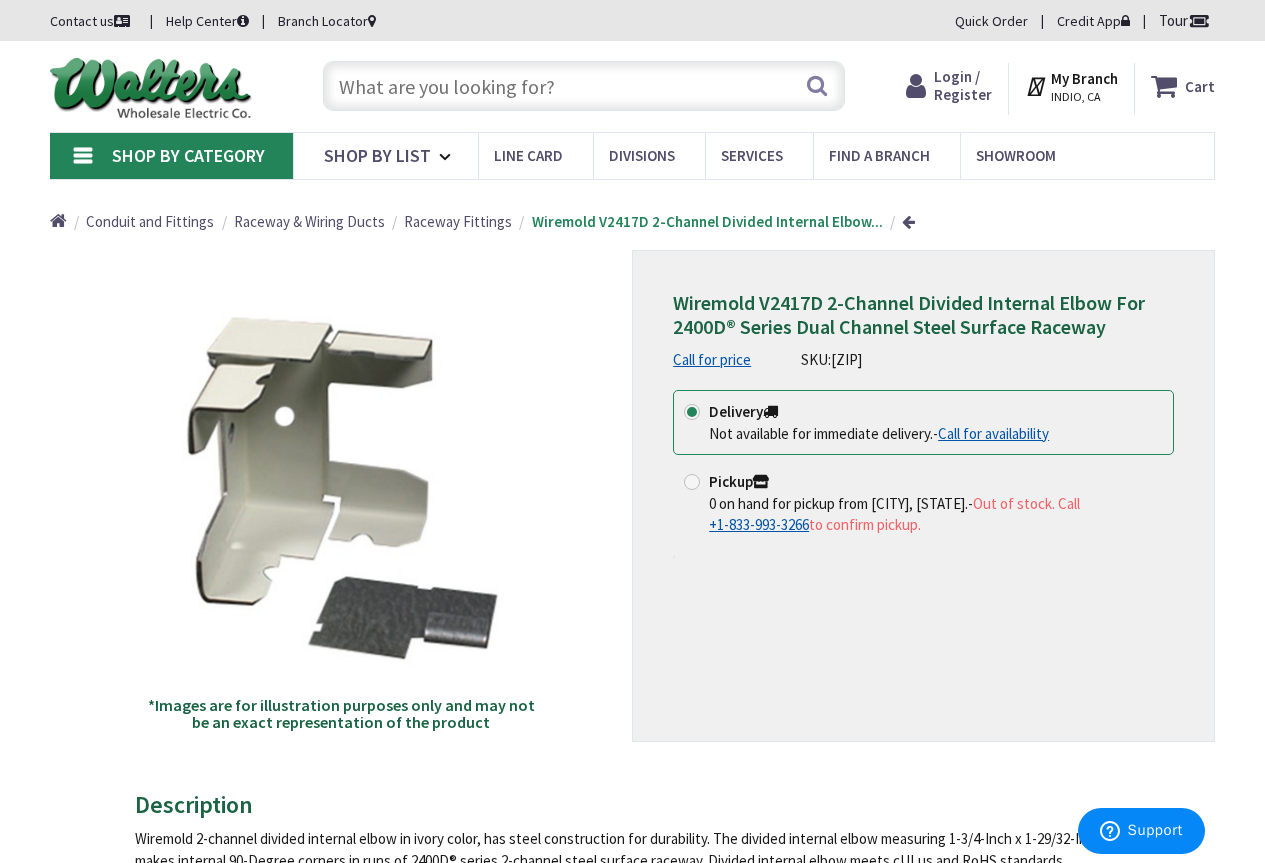 click at bounding box center (584, 86) 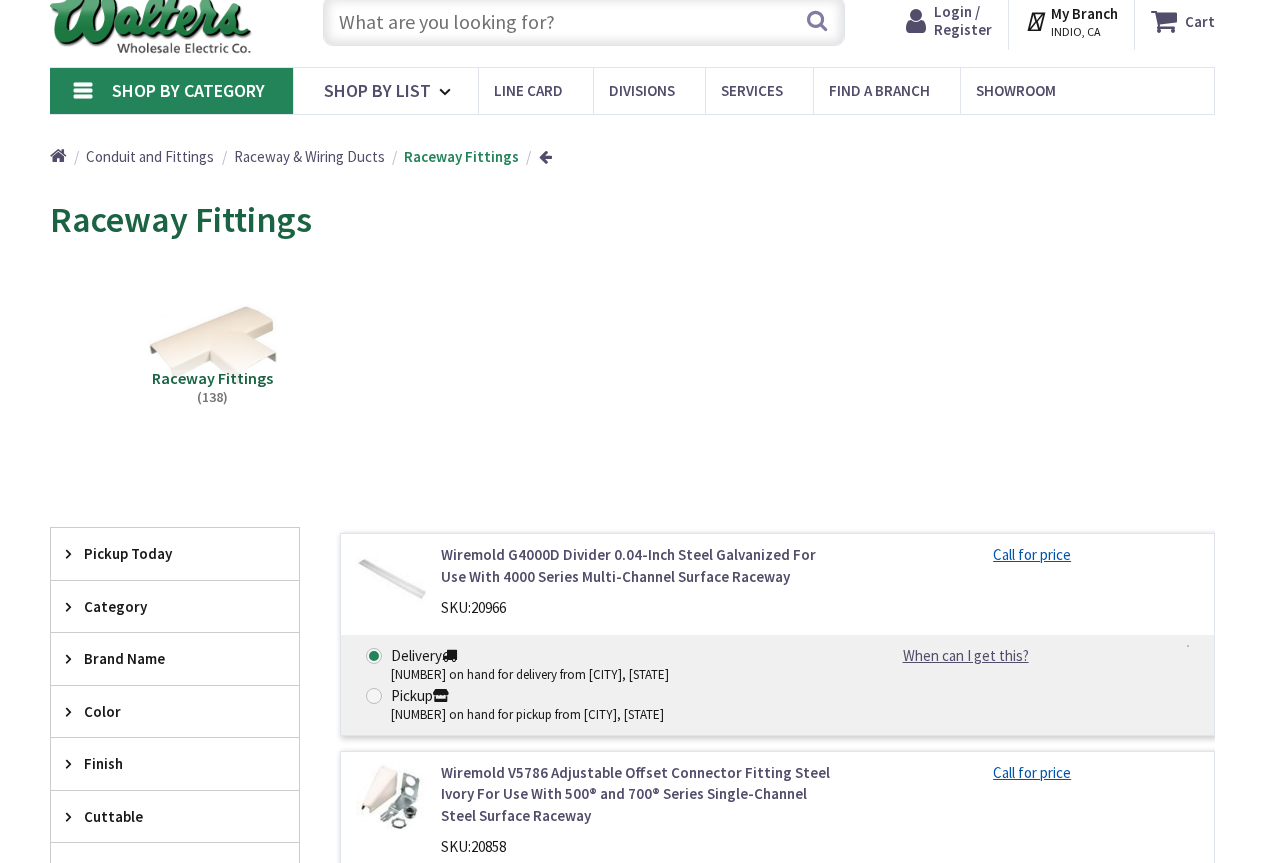 scroll, scrollTop: 100, scrollLeft: 0, axis: vertical 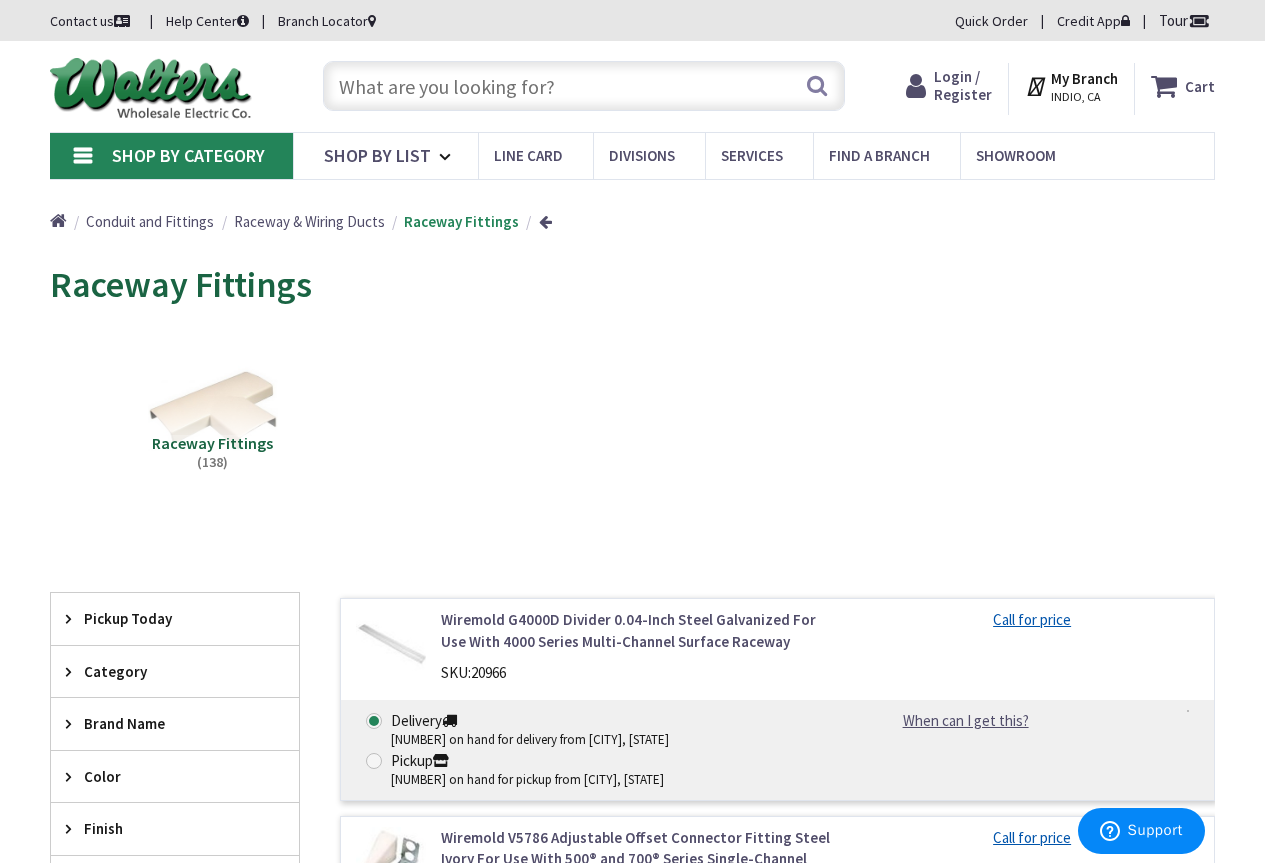 click on "INDIO, CA" at bounding box center [1084, 97] 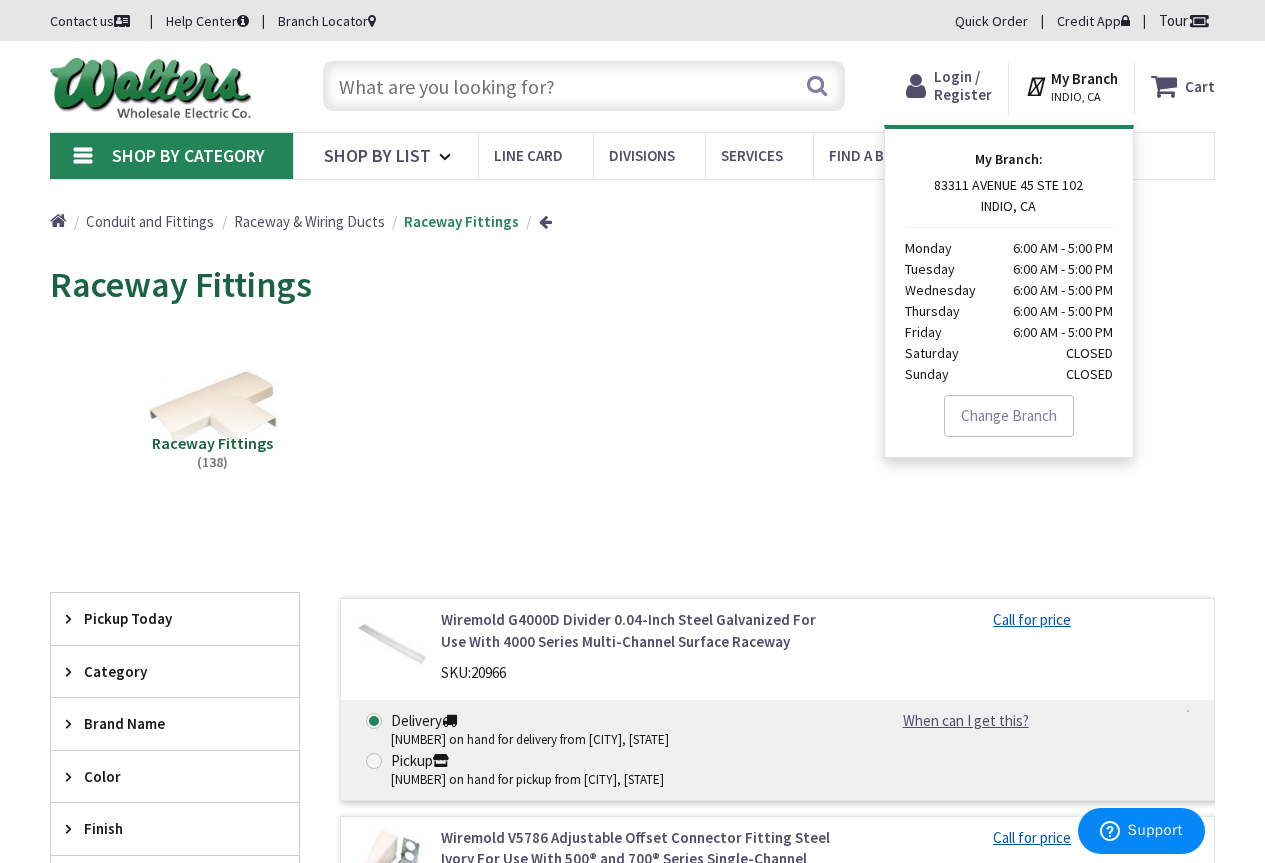 click on "INDIO, CA" at bounding box center [1084, 97] 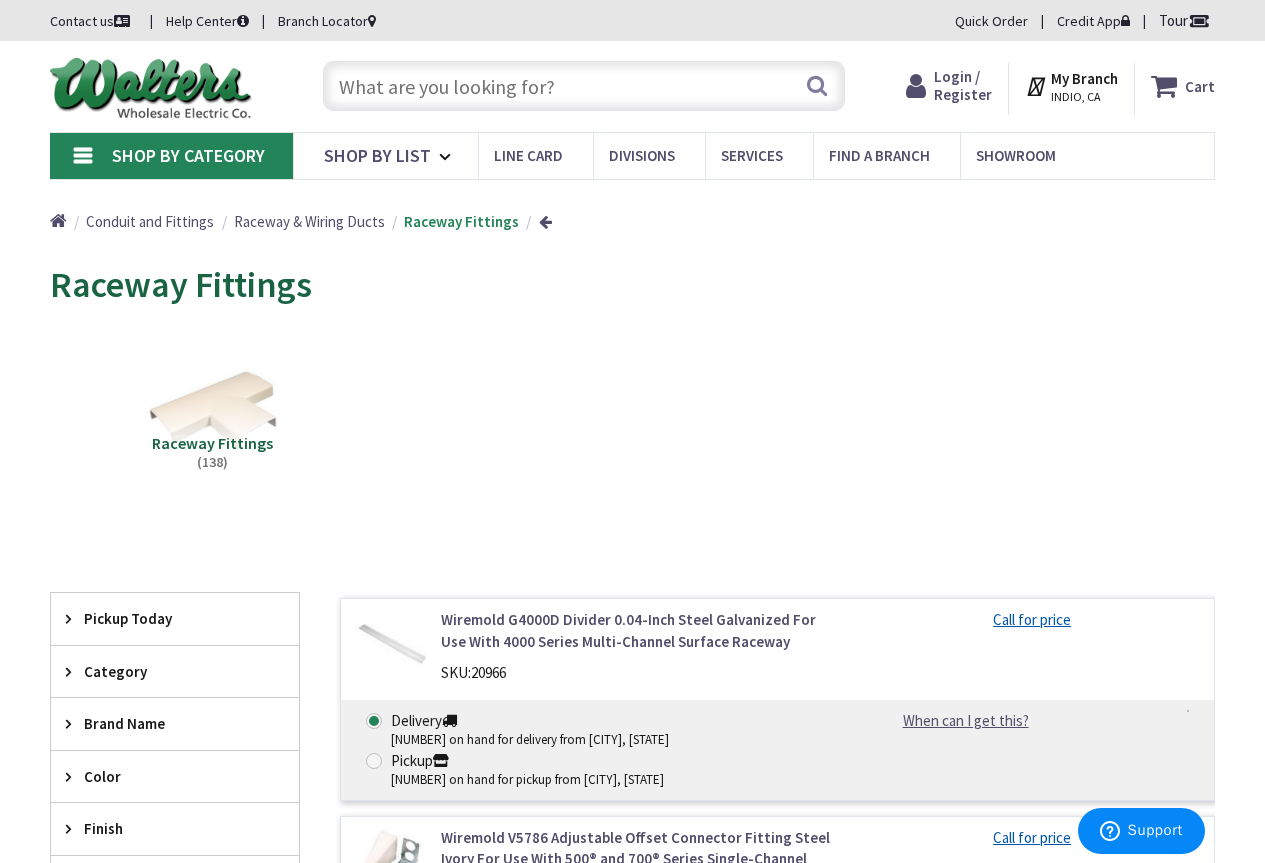 click on "My Branch" at bounding box center [1084, 78] 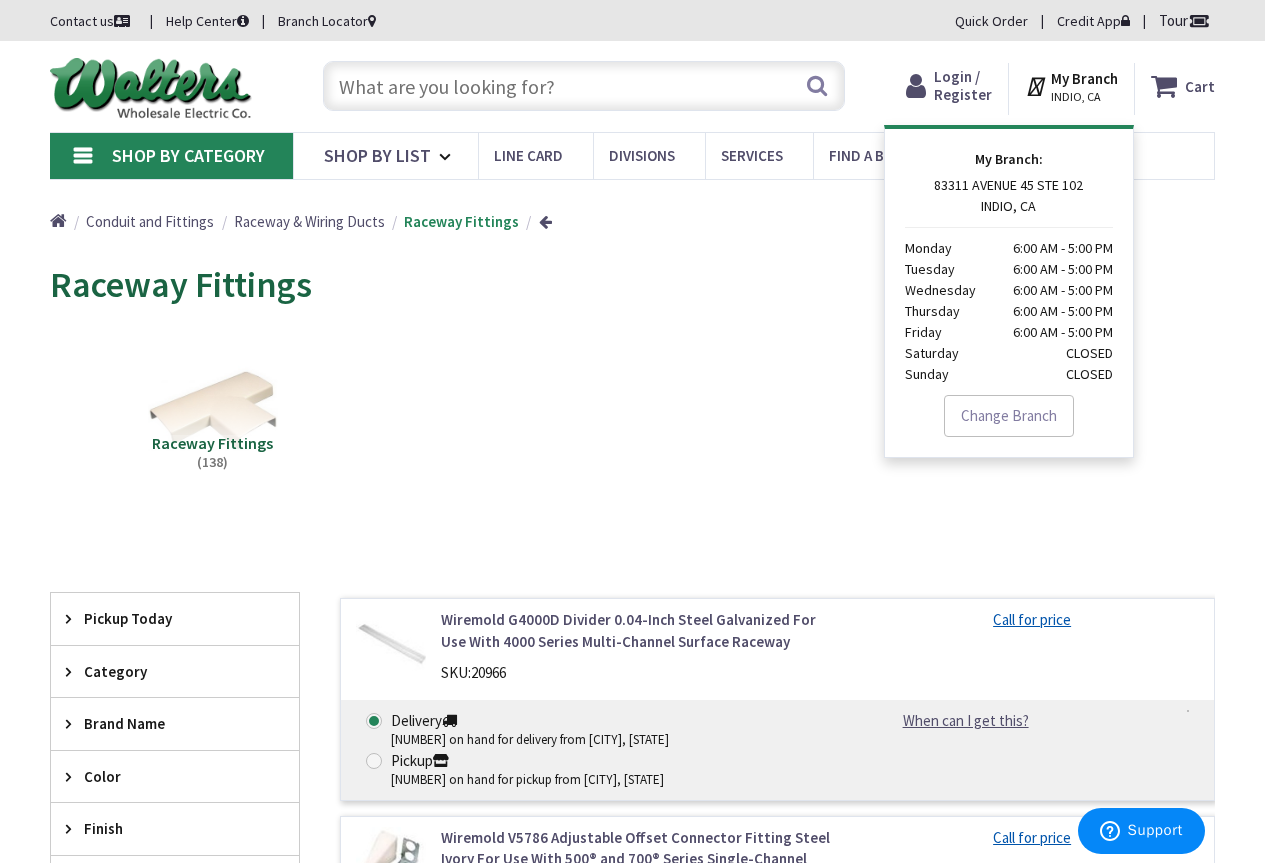 click on "Change Branch" at bounding box center [1009, 416] 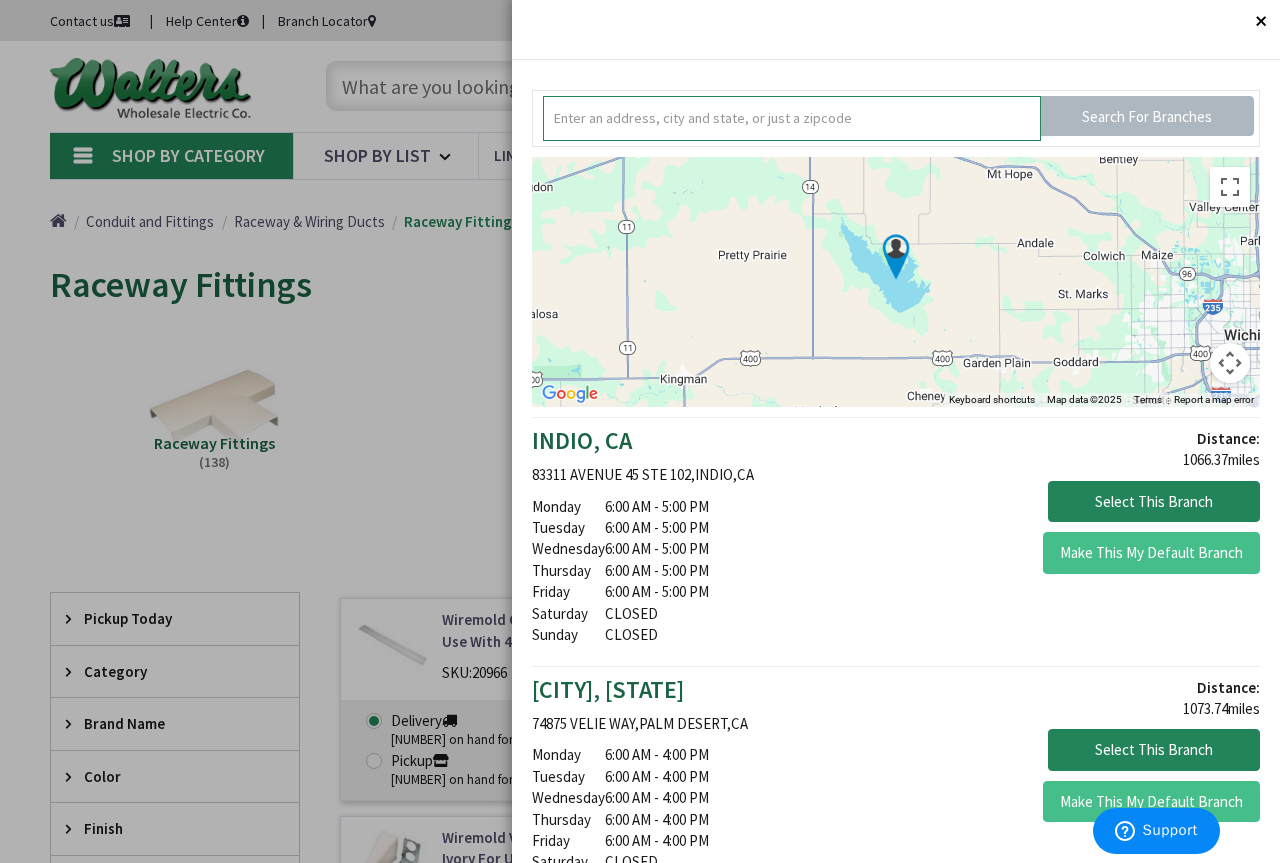 click at bounding box center (792, 118) 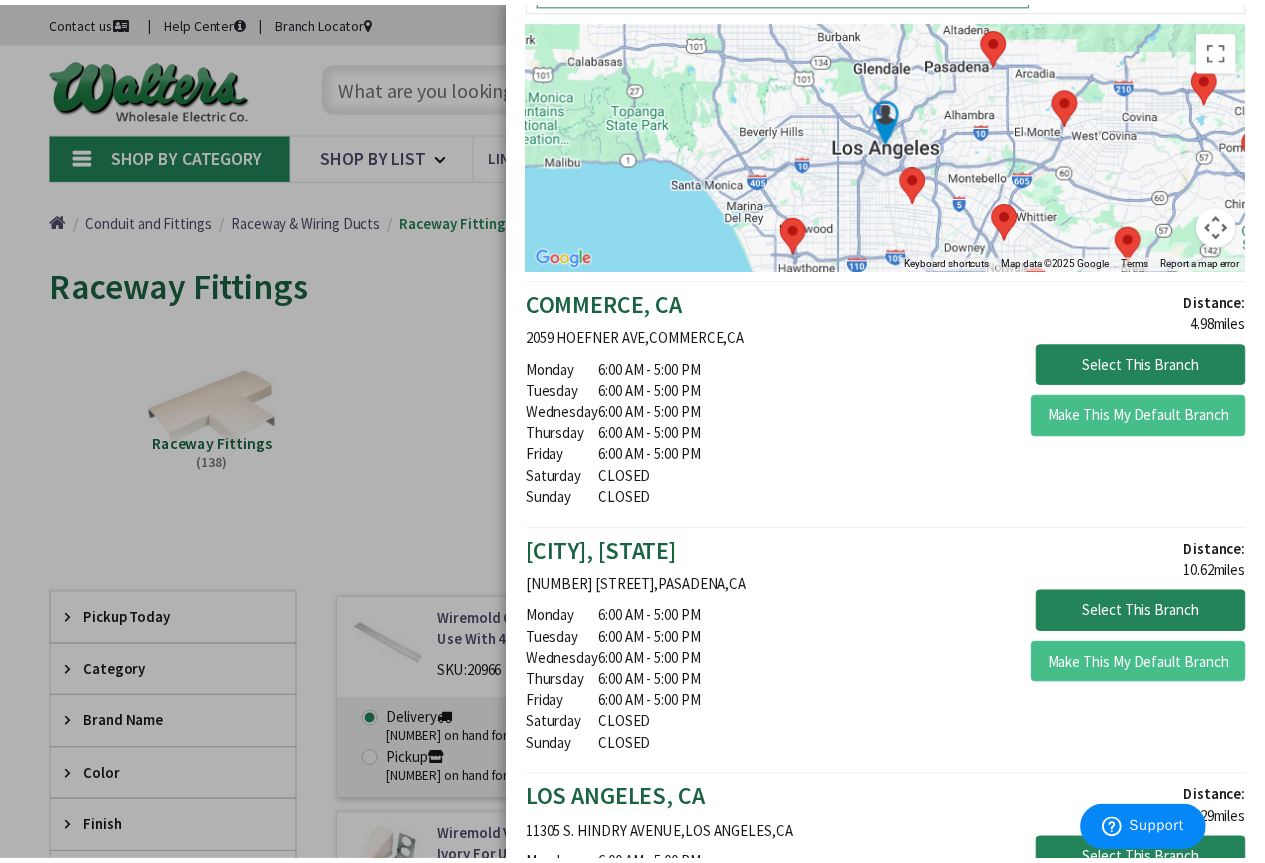 scroll, scrollTop: 0, scrollLeft: 0, axis: both 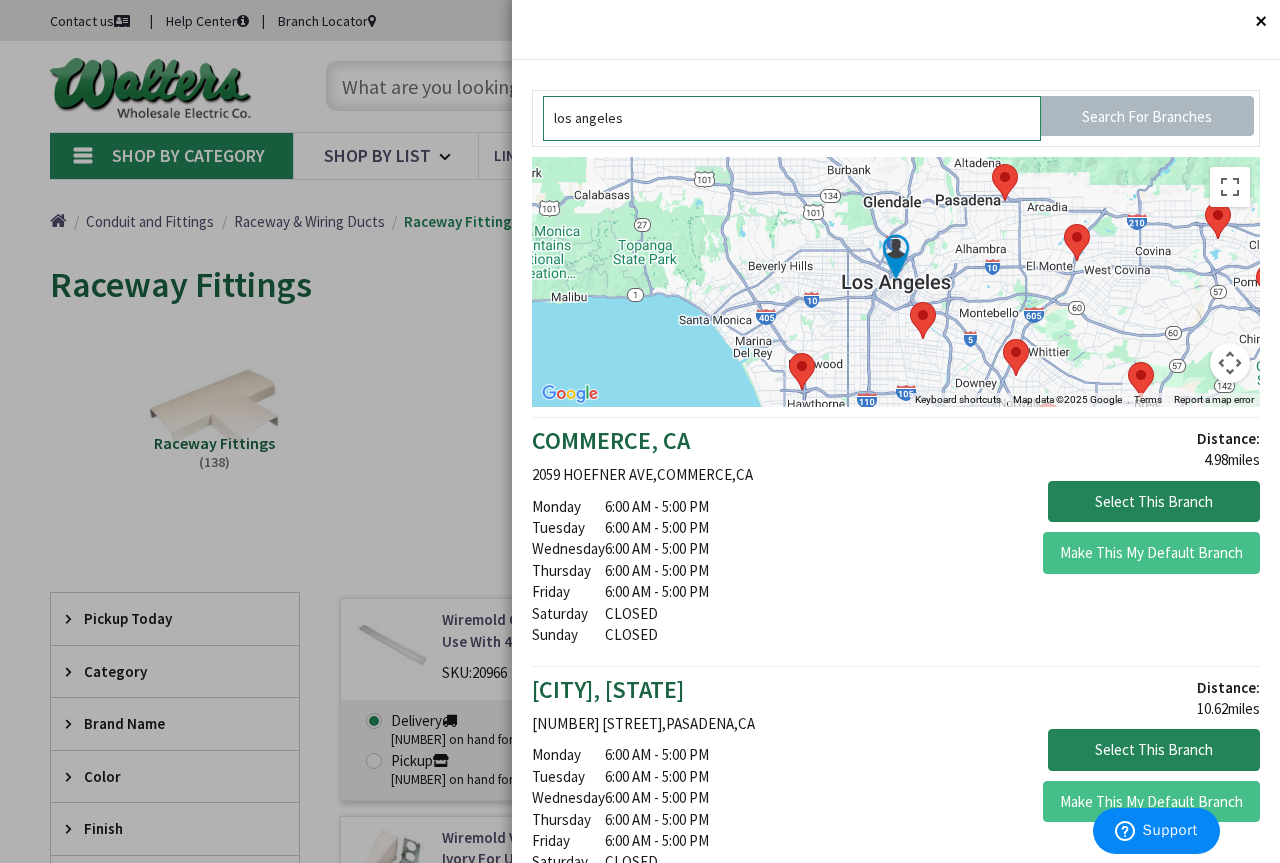 type on "los angeles" 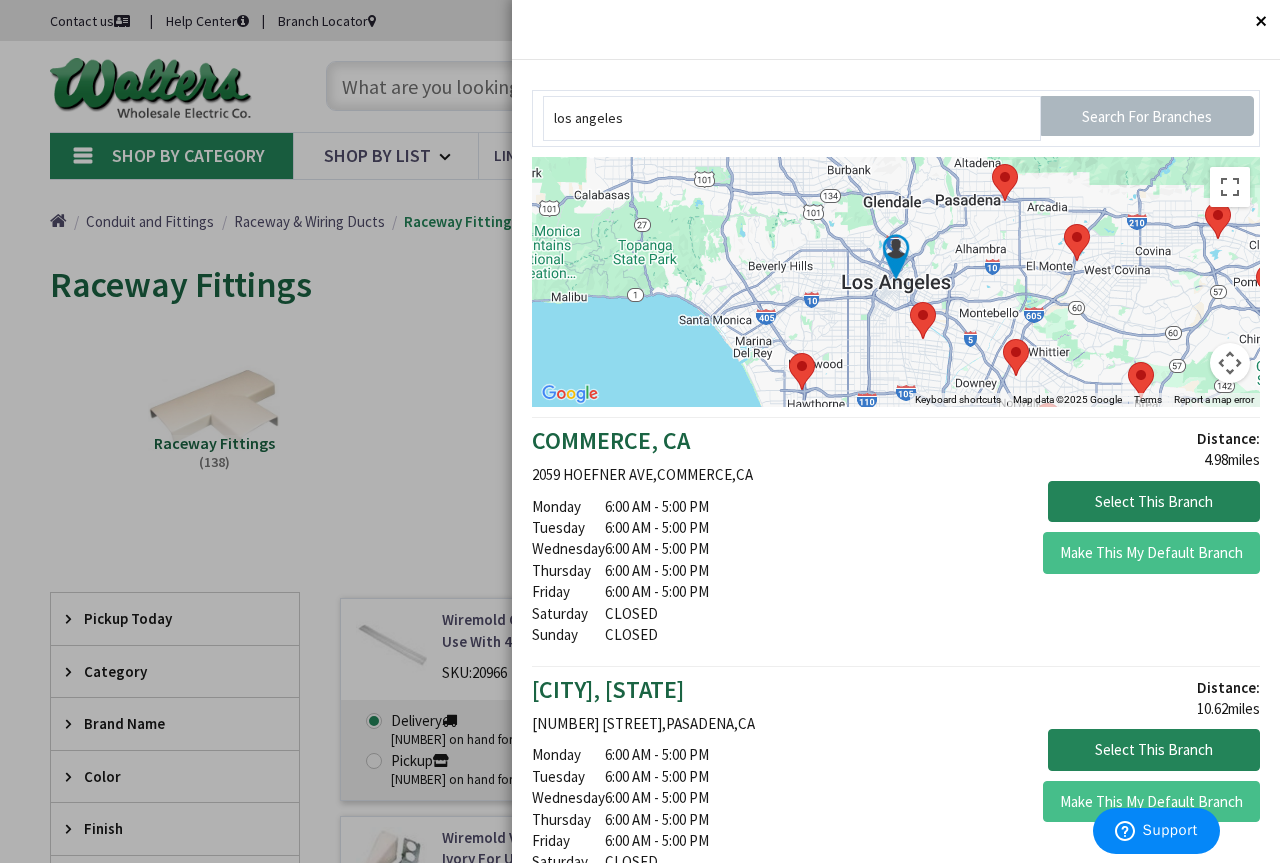click at bounding box center [1230, 363] 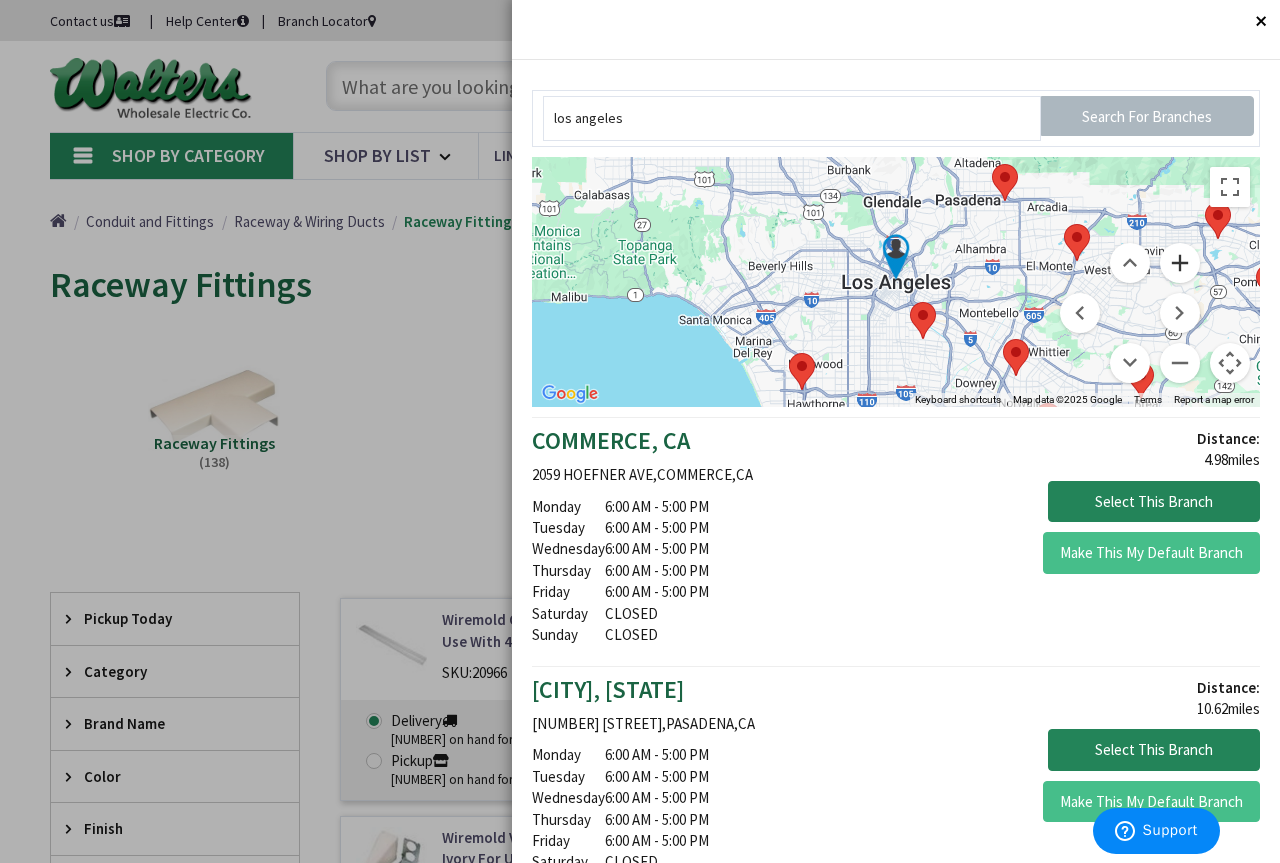 click at bounding box center [1180, 263] 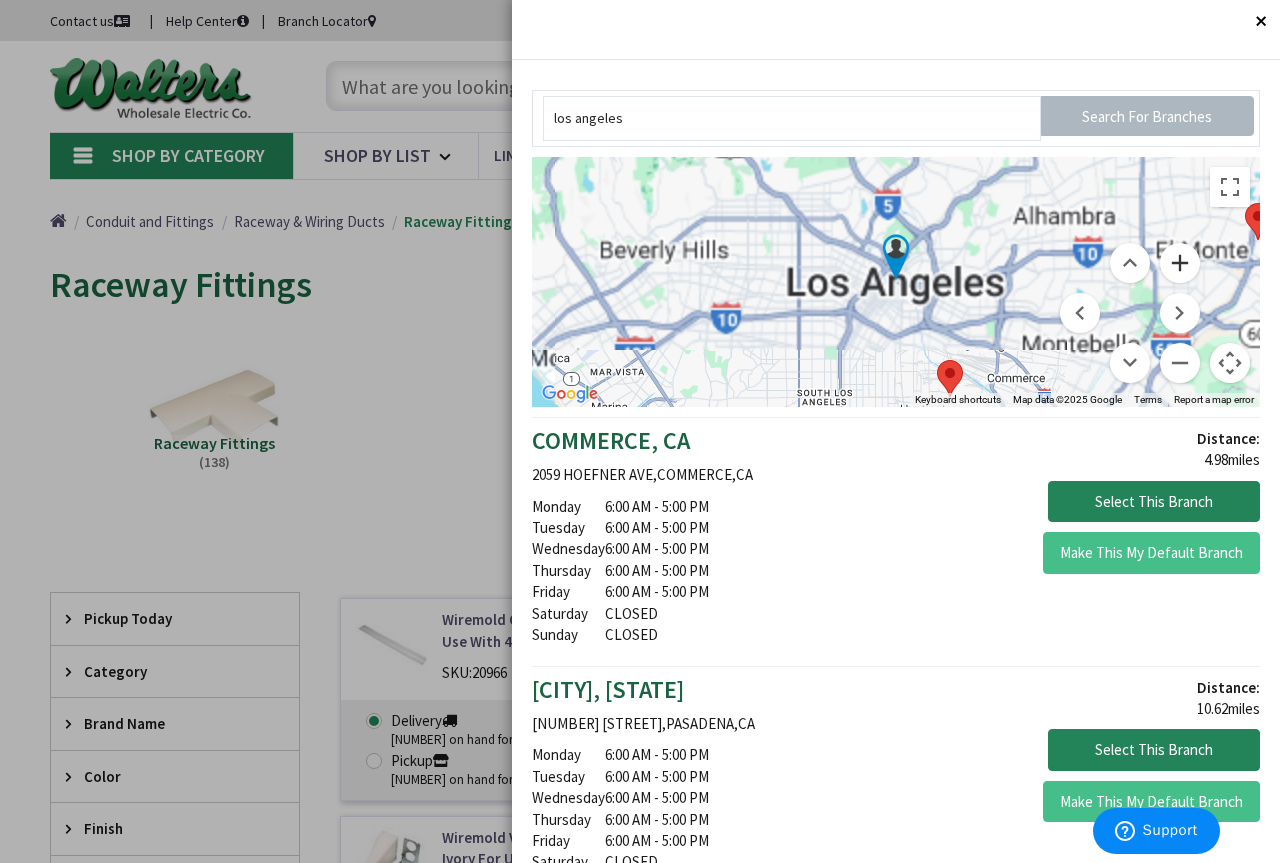 click at bounding box center (1180, 263) 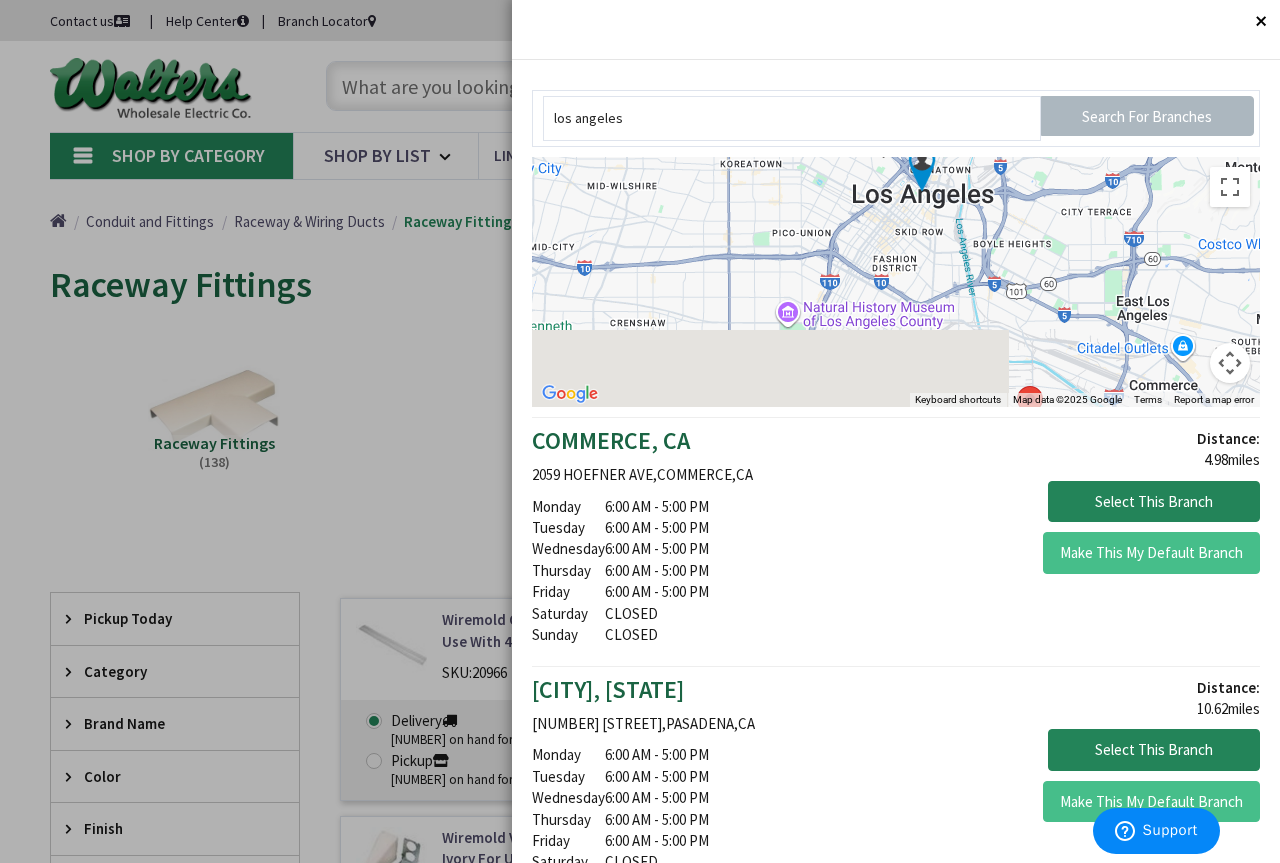drag, startPoint x: 824, startPoint y: 292, endPoint x: 855, endPoint y: 238, distance: 62.26556 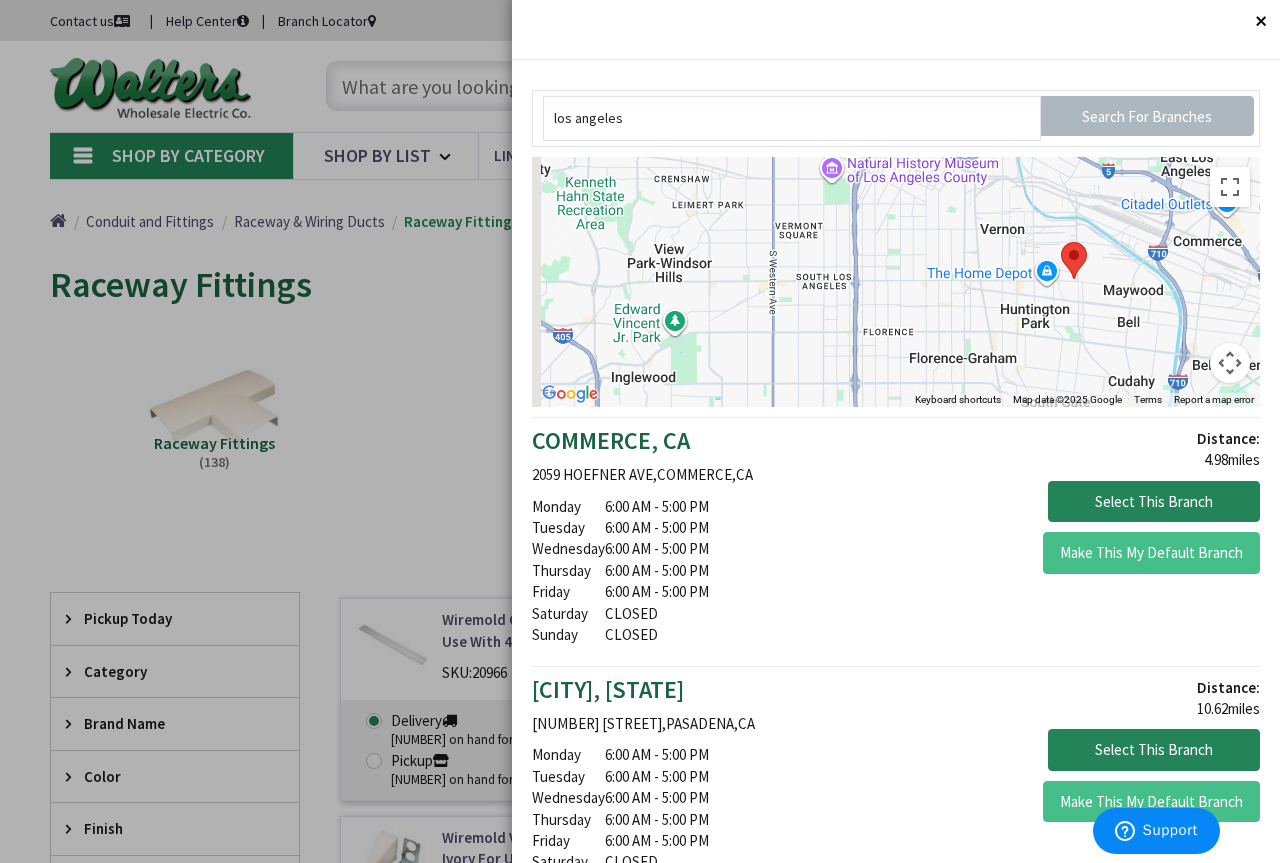 drag, startPoint x: 793, startPoint y: 368, endPoint x: 836, endPoint y: 211, distance: 162.78206 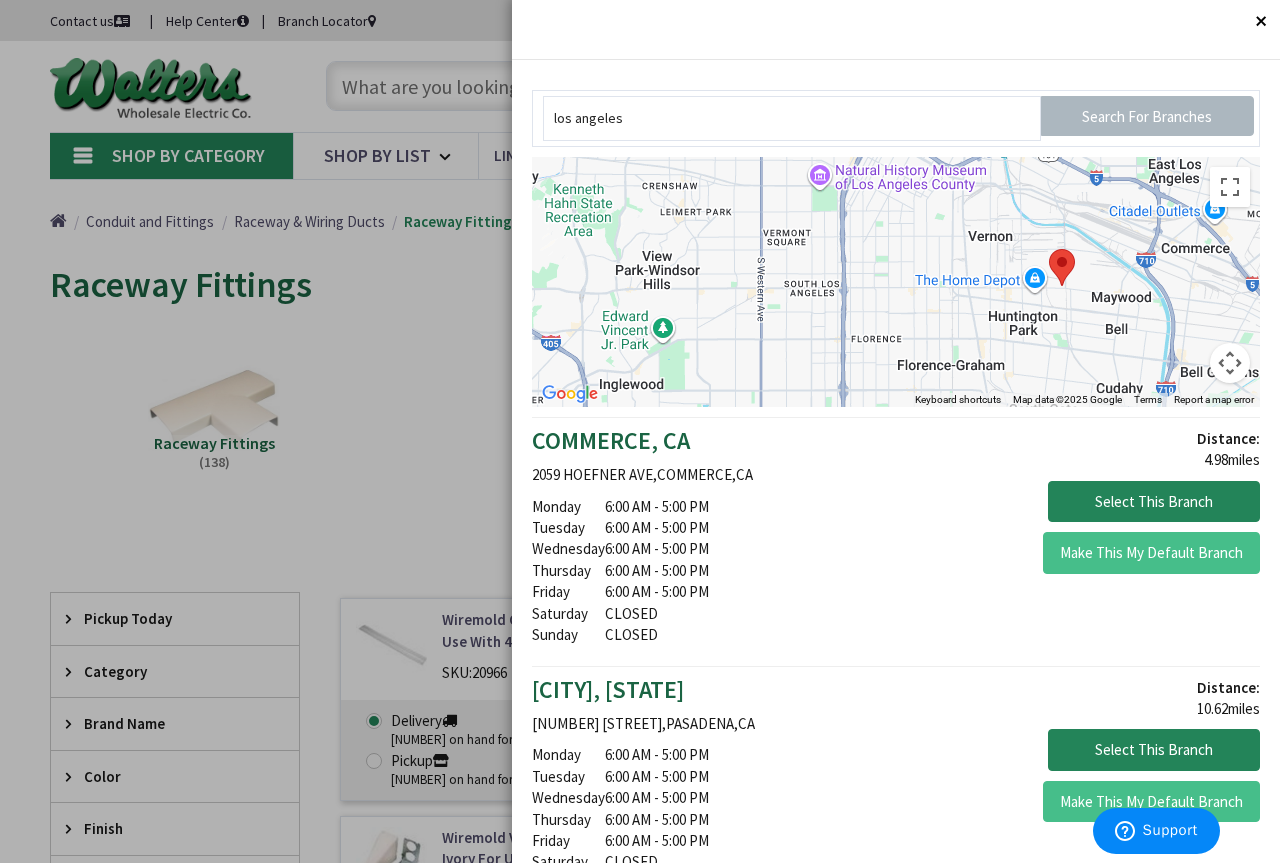 drag, startPoint x: 843, startPoint y: 331, endPoint x: 822, endPoint y: 307, distance: 31.890438 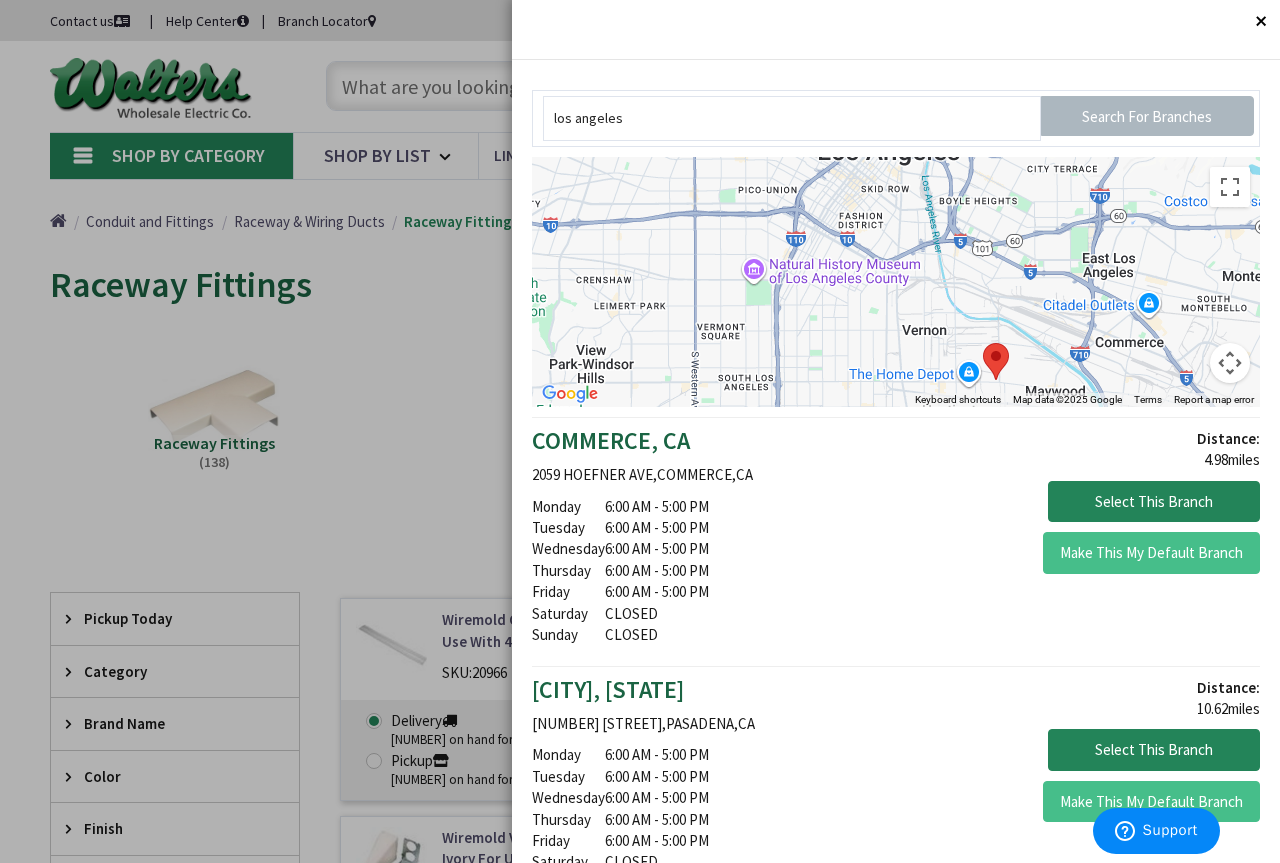 drag, startPoint x: 820, startPoint y: 266, endPoint x: 724, endPoint y: 377, distance: 146.7549 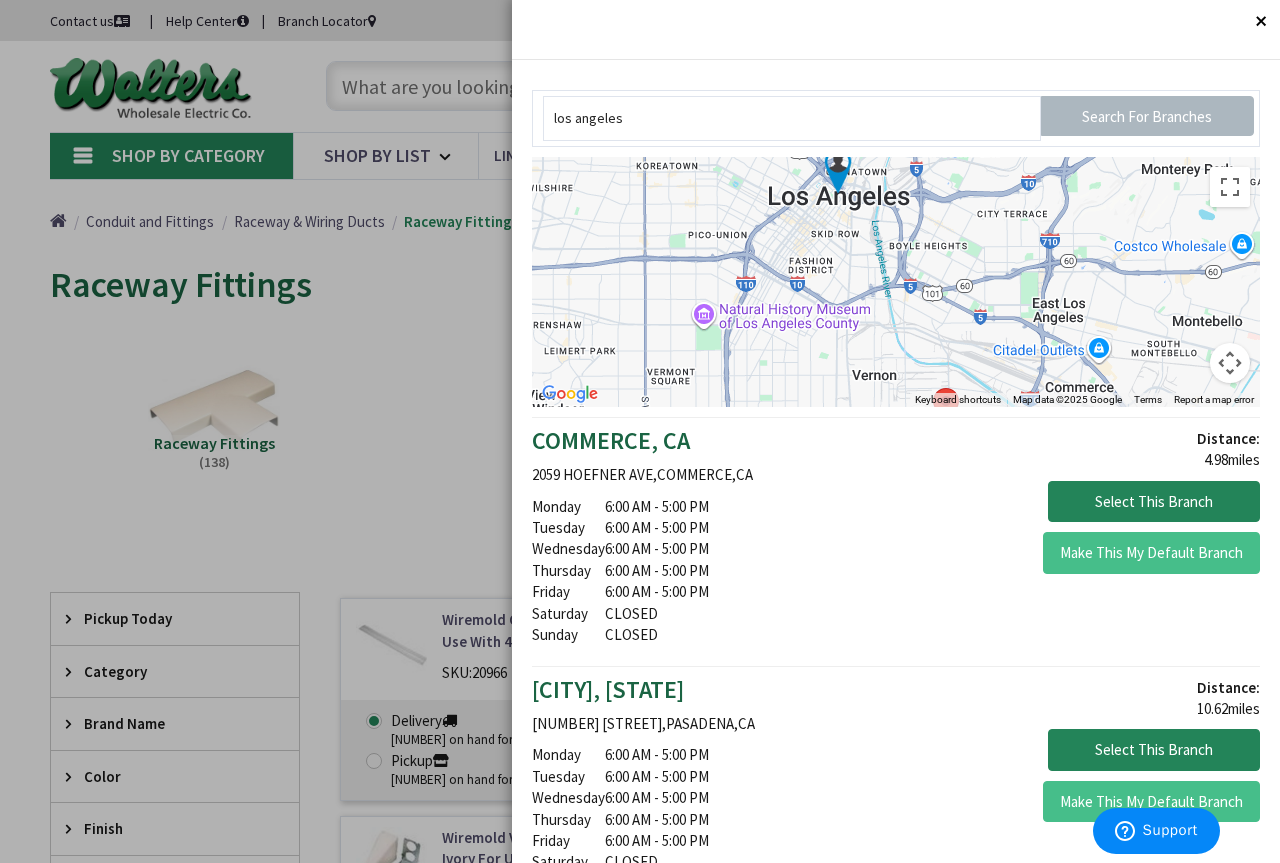 click at bounding box center (896, 282) 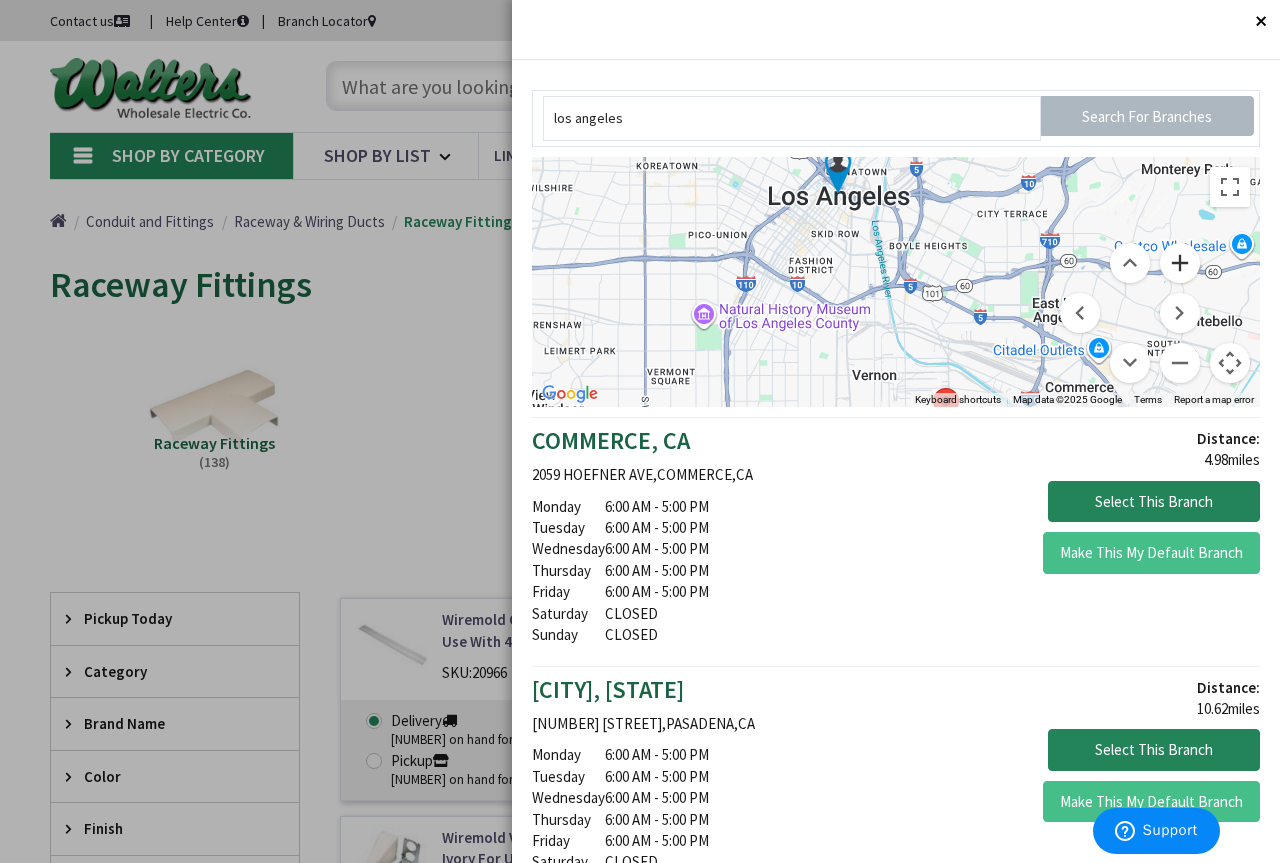 click at bounding box center (1180, 263) 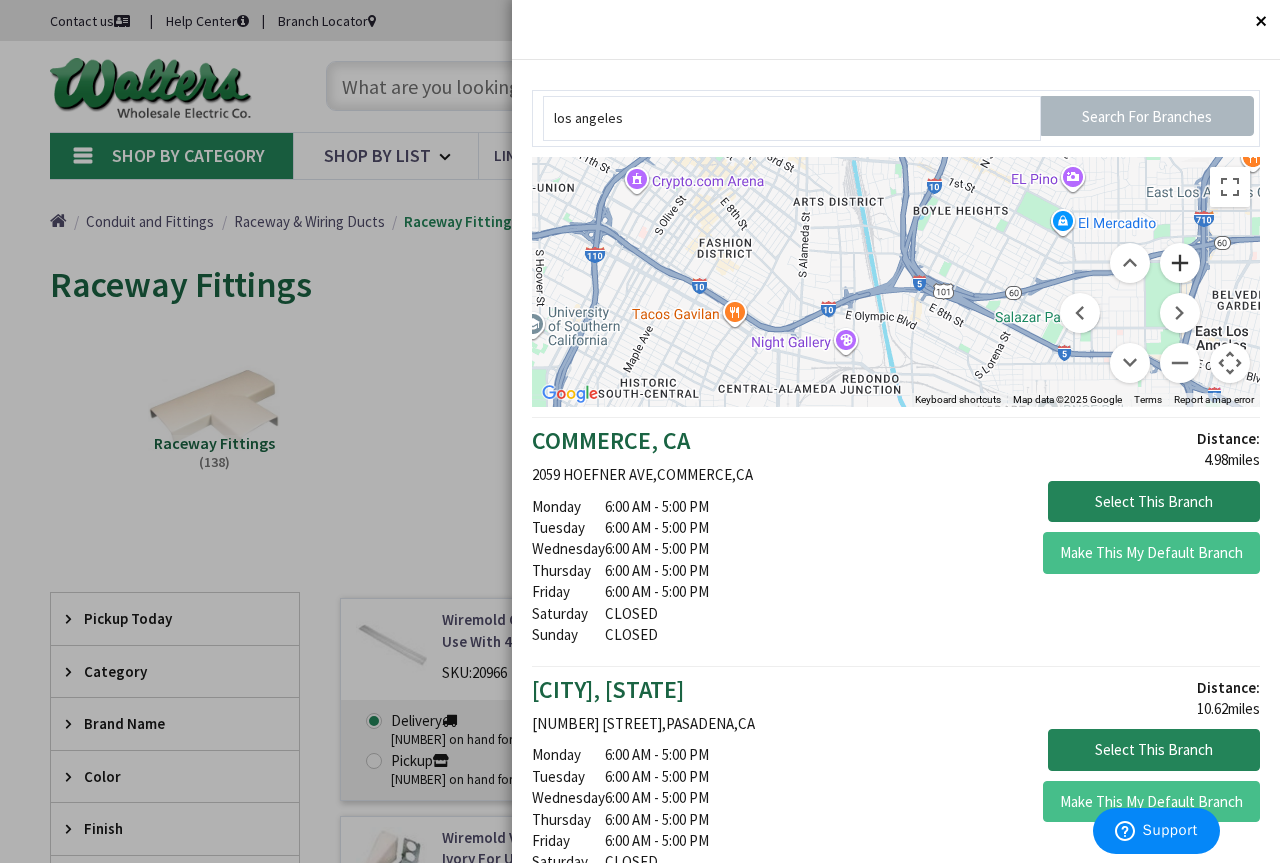 click at bounding box center (1180, 263) 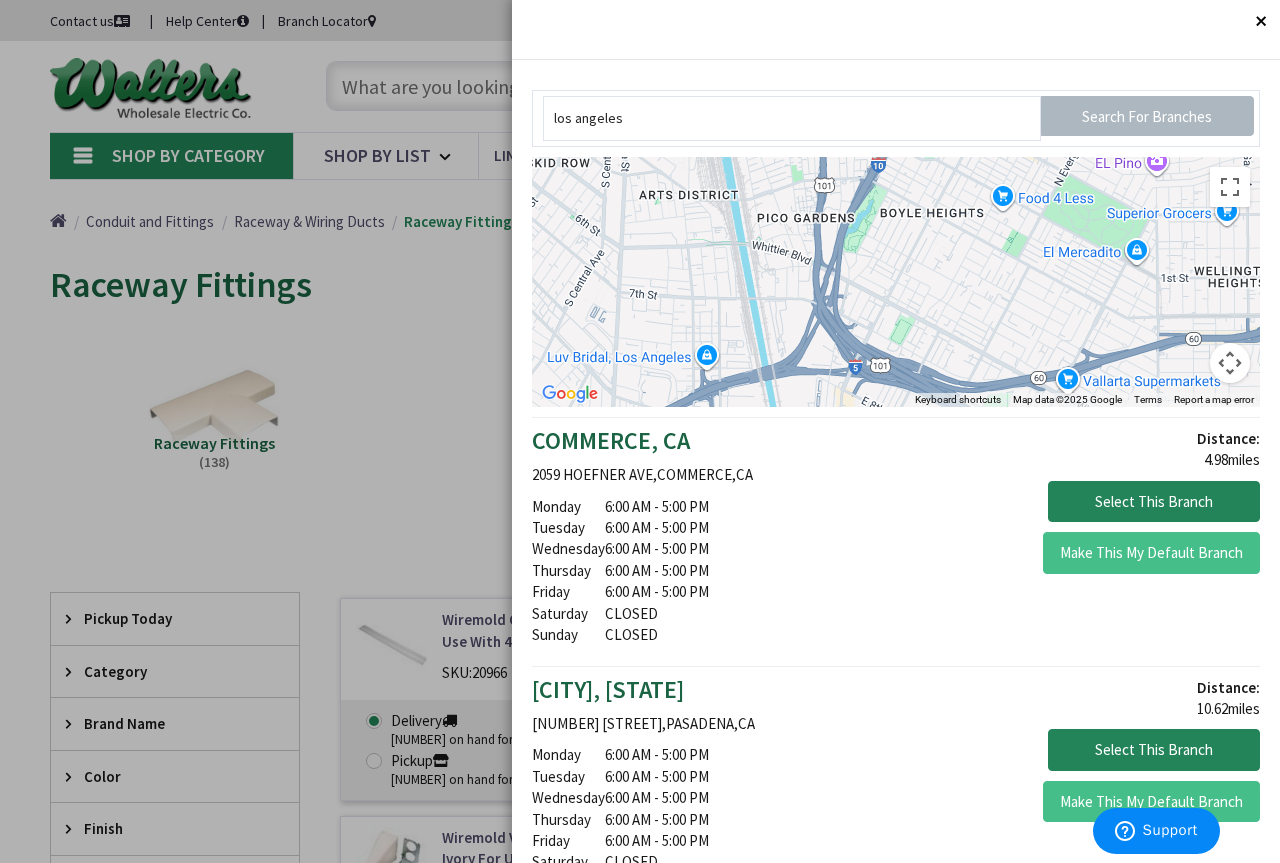 drag, startPoint x: 1030, startPoint y: 229, endPoint x: 937, endPoint y: 303, distance: 118.84864 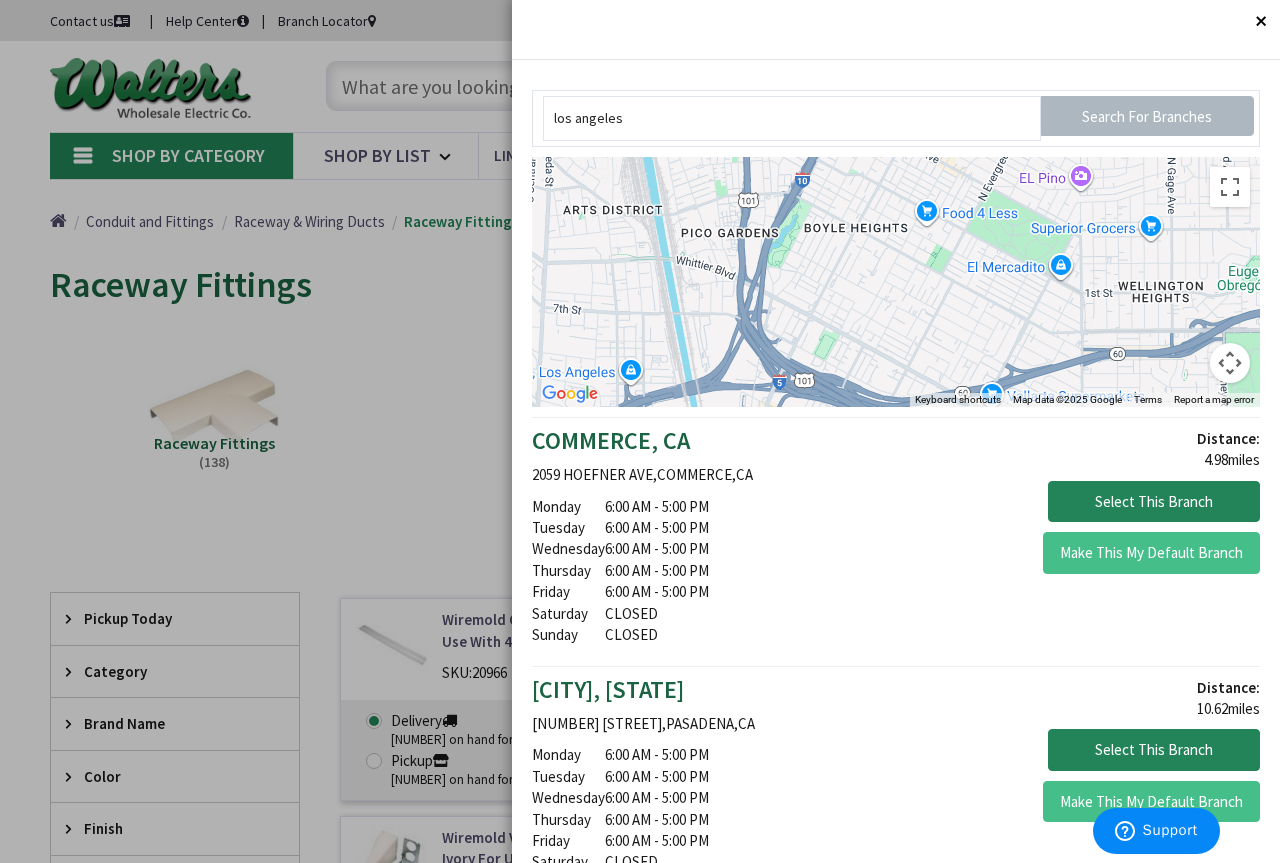 drag, startPoint x: 1048, startPoint y: 281, endPoint x: 966, endPoint y: 280, distance: 82.006096 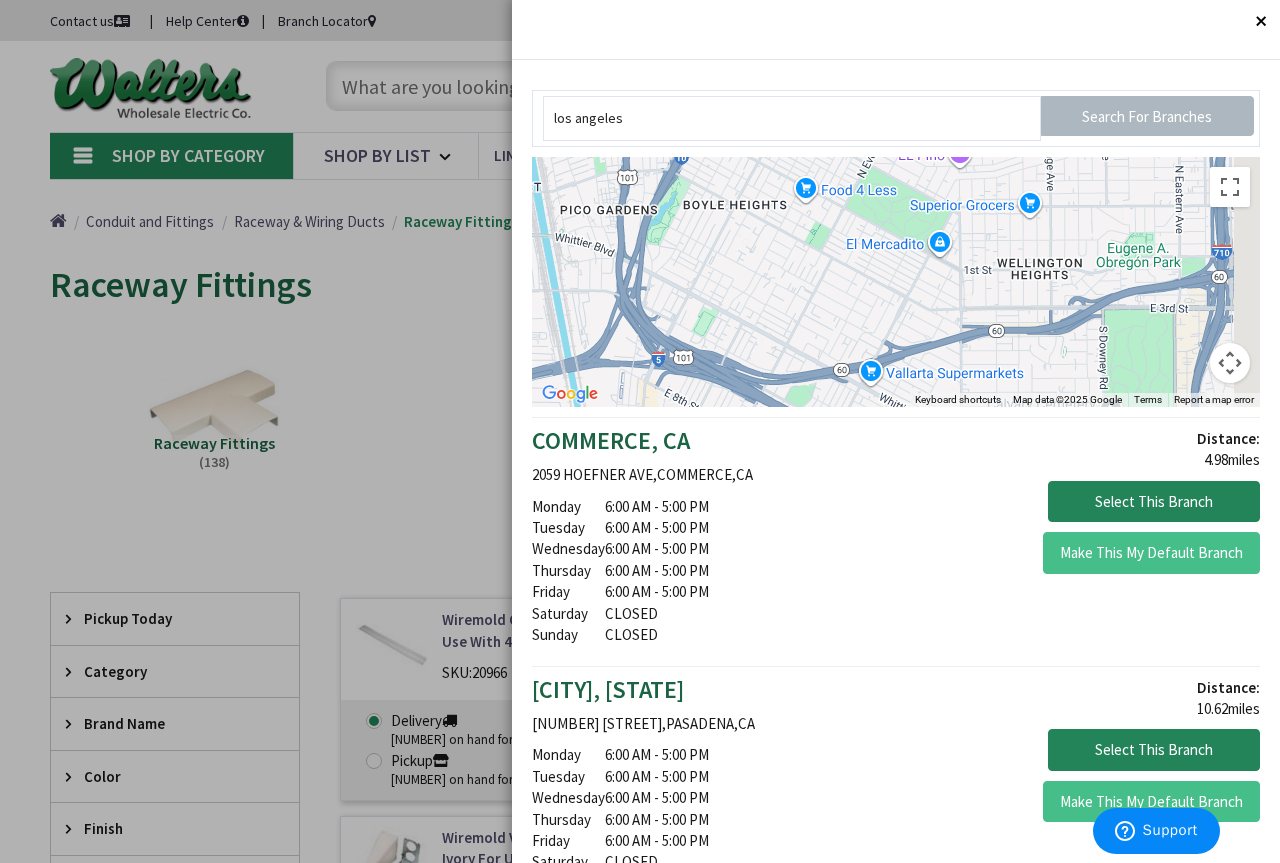 drag, startPoint x: 1094, startPoint y: 291, endPoint x: 971, endPoint y: 289, distance: 123.01626 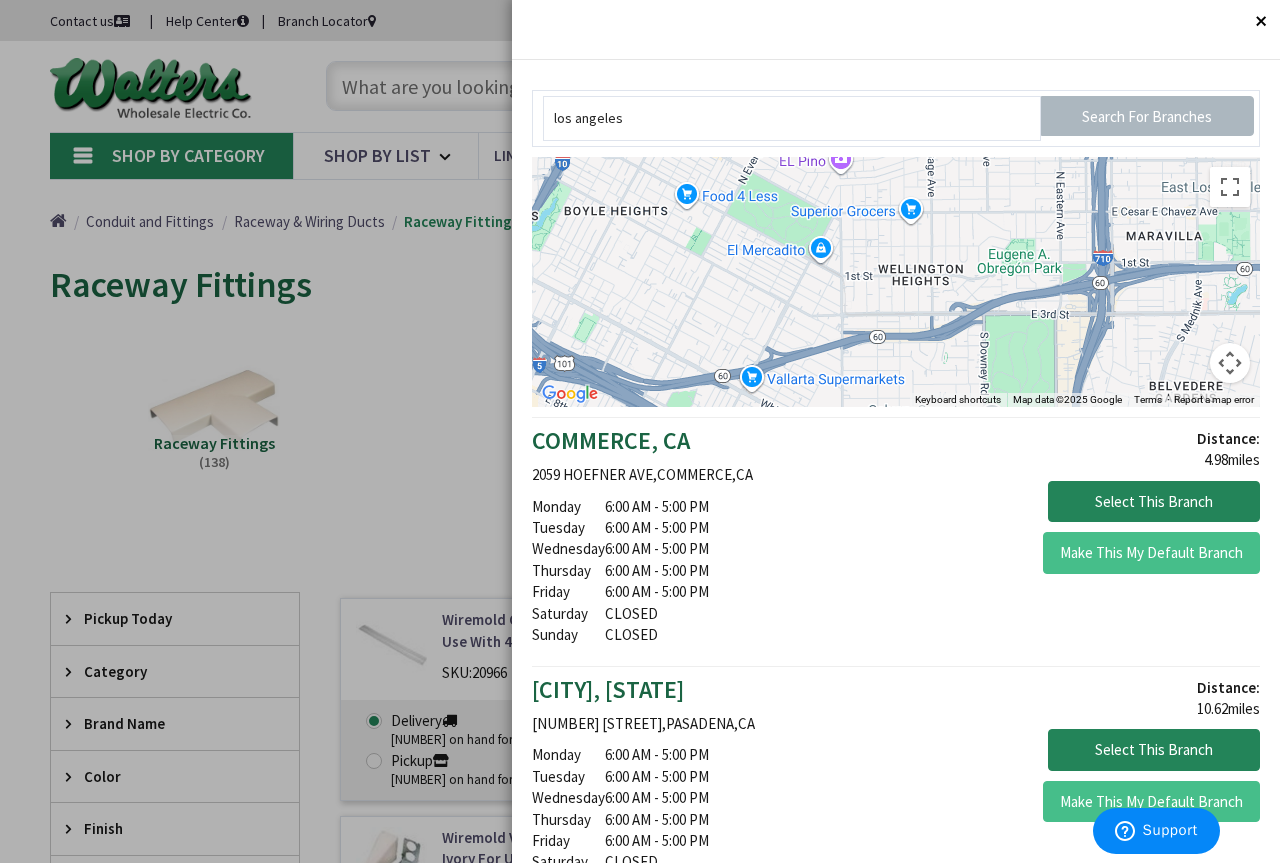 drag, startPoint x: 1054, startPoint y: 294, endPoint x: 931, endPoint y: 303, distance: 123.32883 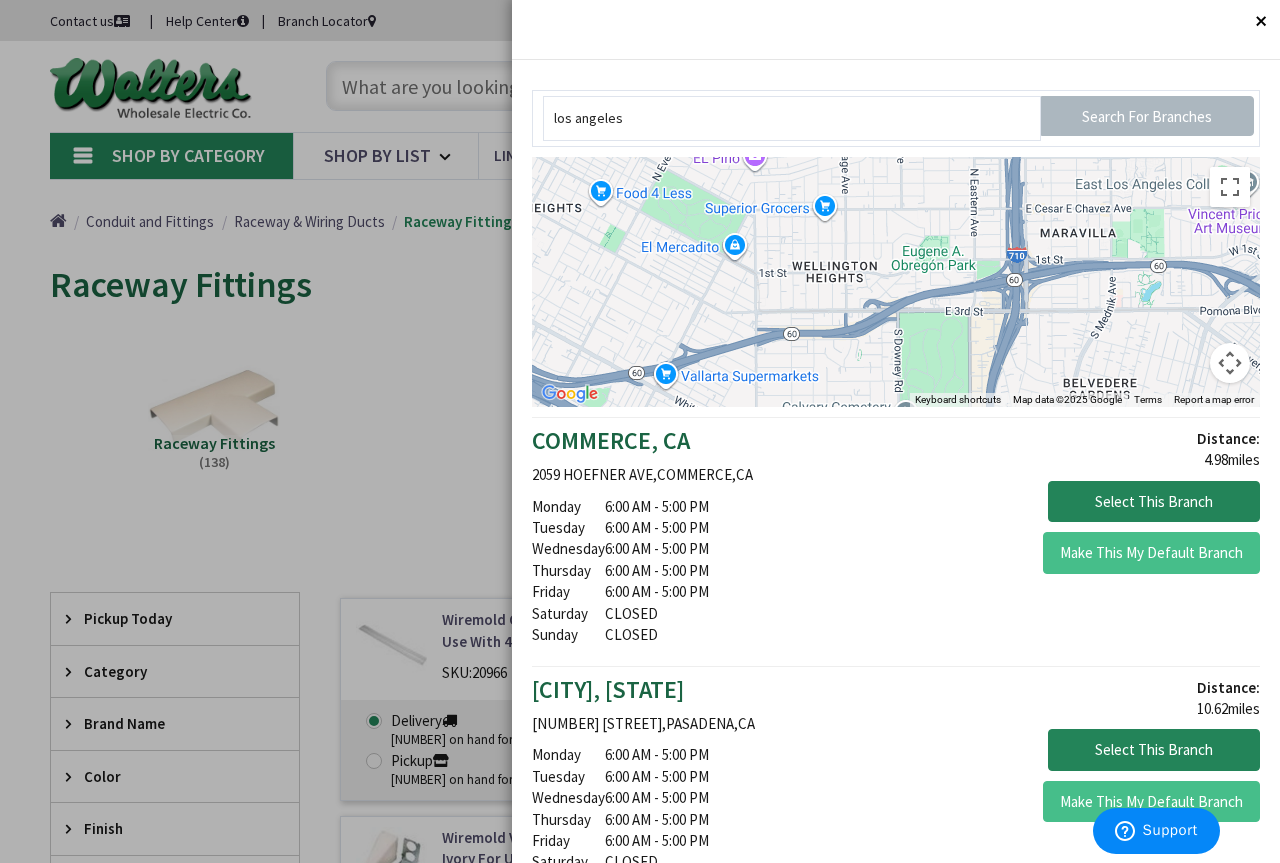 drag, startPoint x: 1067, startPoint y: 297, endPoint x: 982, endPoint y: 292, distance: 85.146935 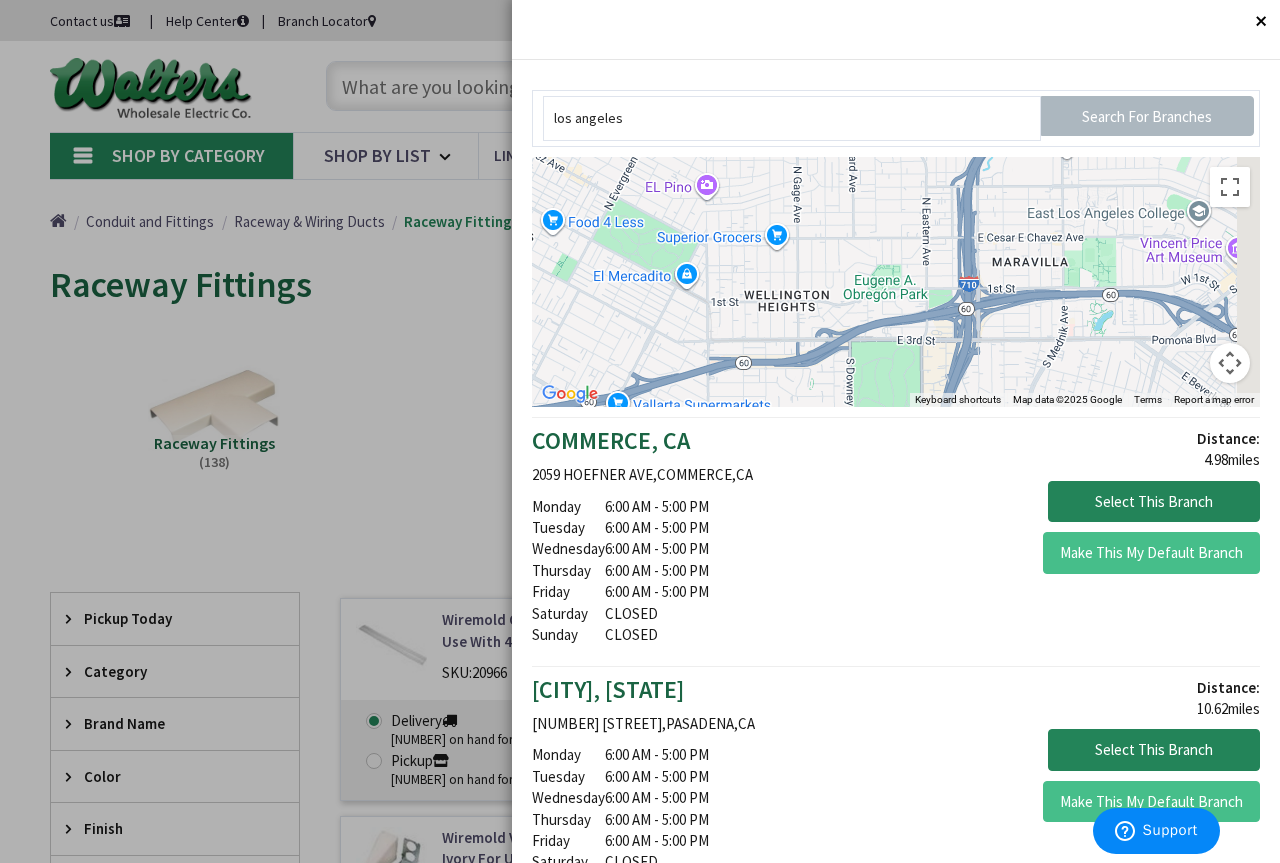 drag, startPoint x: 1093, startPoint y: 306, endPoint x: 1040, endPoint y: 342, distance: 64.070274 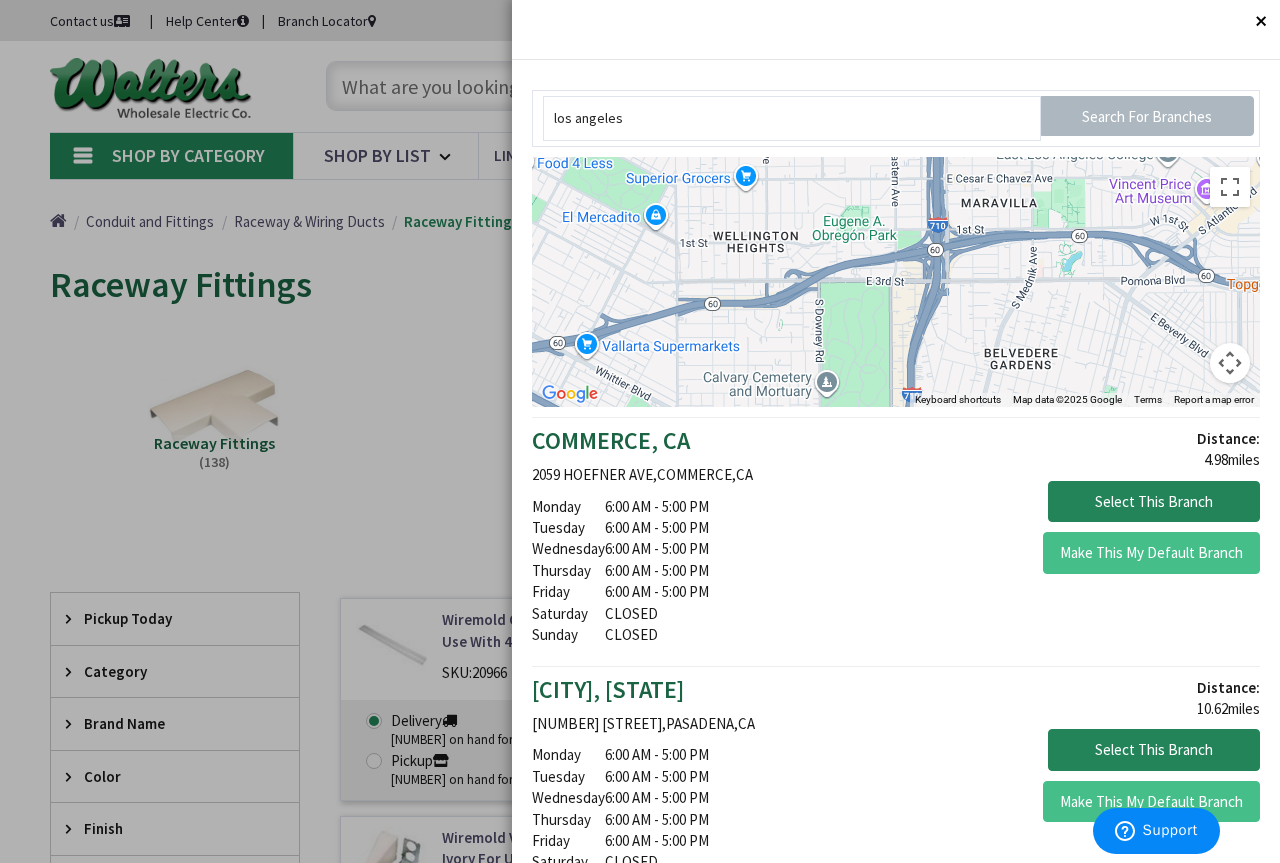 drag, startPoint x: 1123, startPoint y: 347, endPoint x: 1103, endPoint y: 285, distance: 65.14599 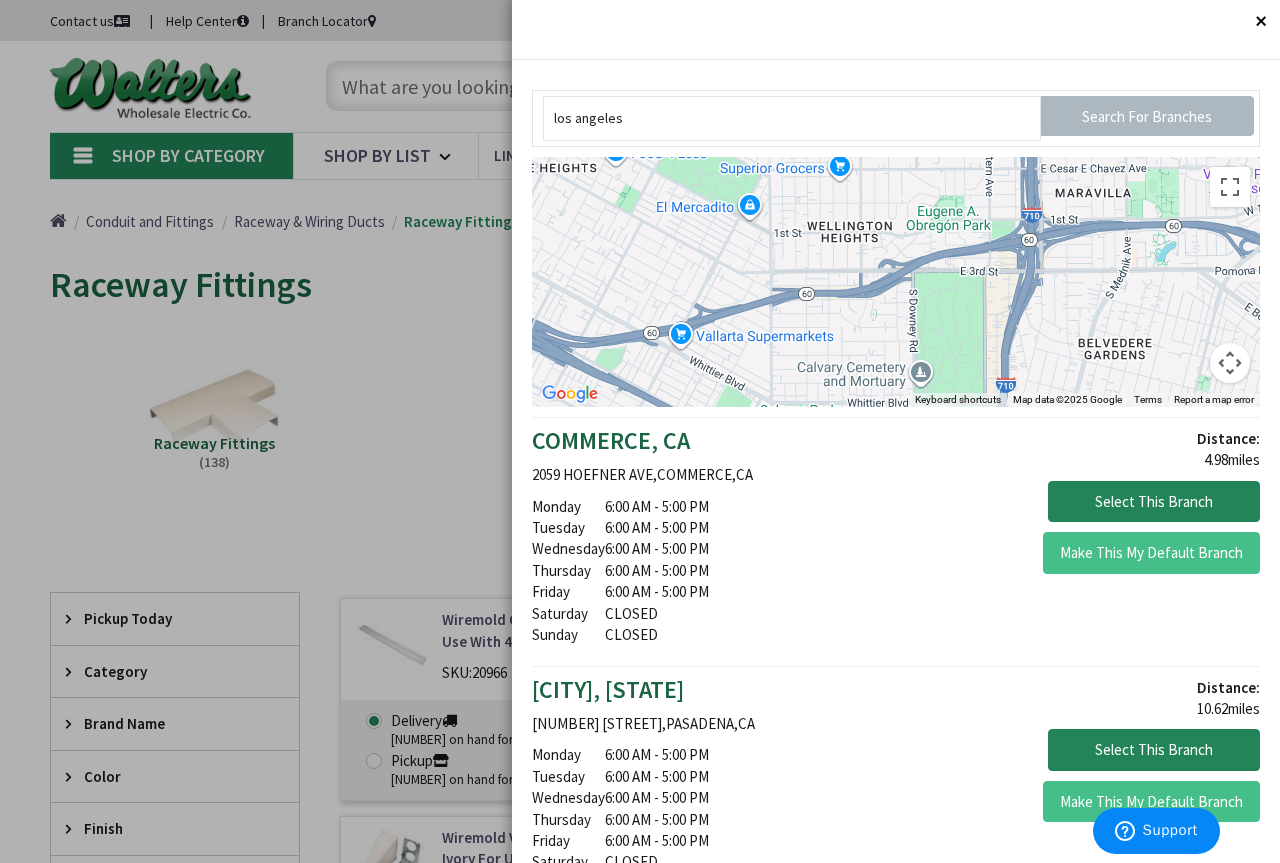 drag, startPoint x: 848, startPoint y: 328, endPoint x: 941, endPoint y: 317, distance: 93.64828 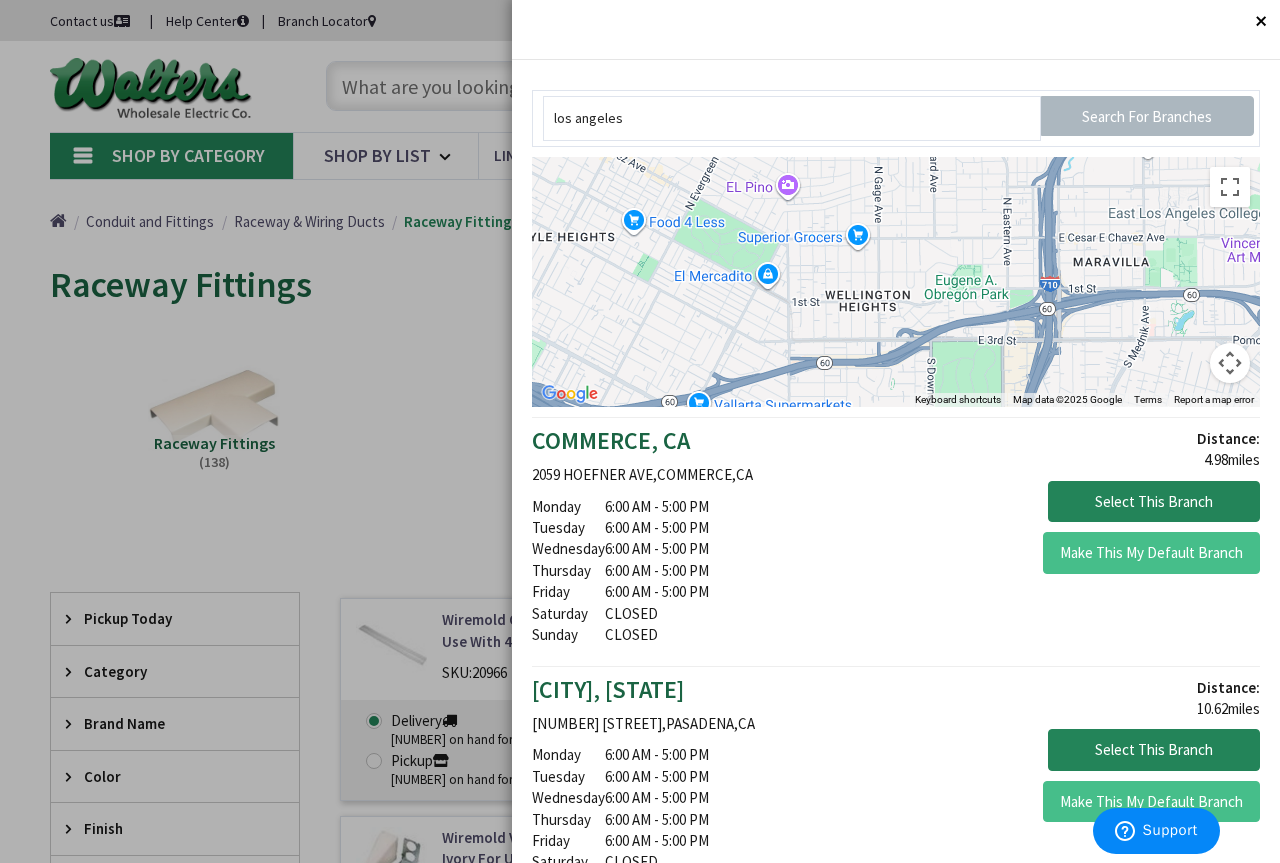 drag, startPoint x: 921, startPoint y: 295, endPoint x: 938, endPoint y: 363, distance: 70.0928 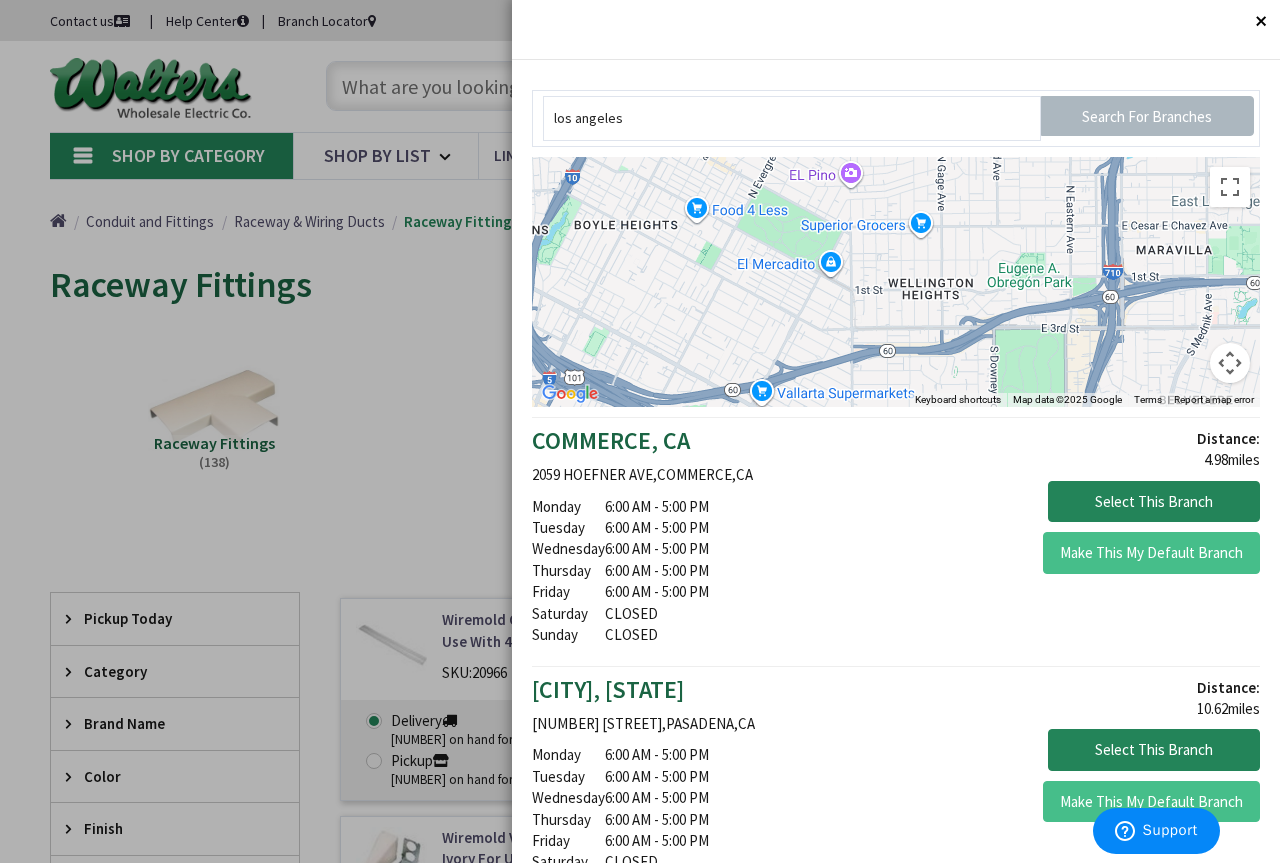 drag, startPoint x: 912, startPoint y: 250, endPoint x: 975, endPoint y: 238, distance: 64.132675 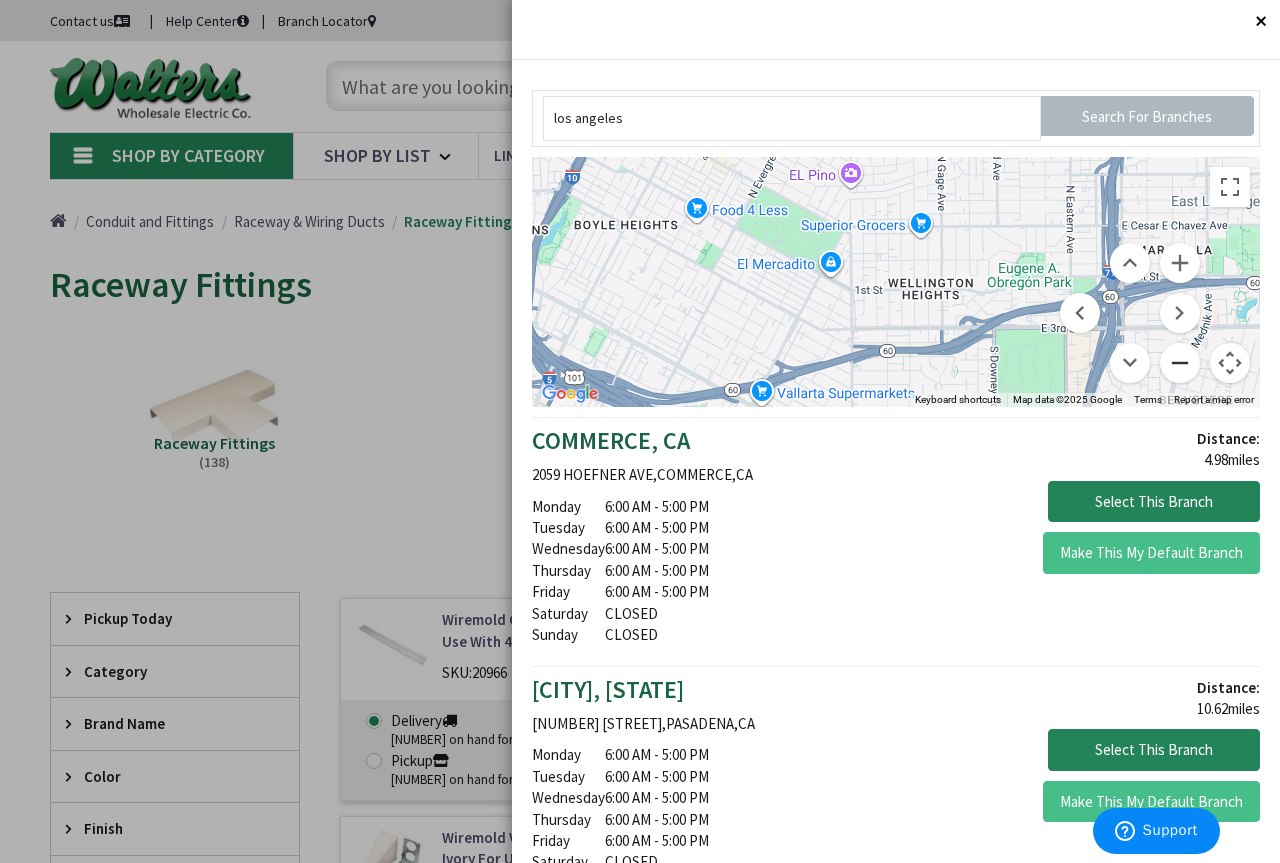 click at bounding box center [1180, 363] 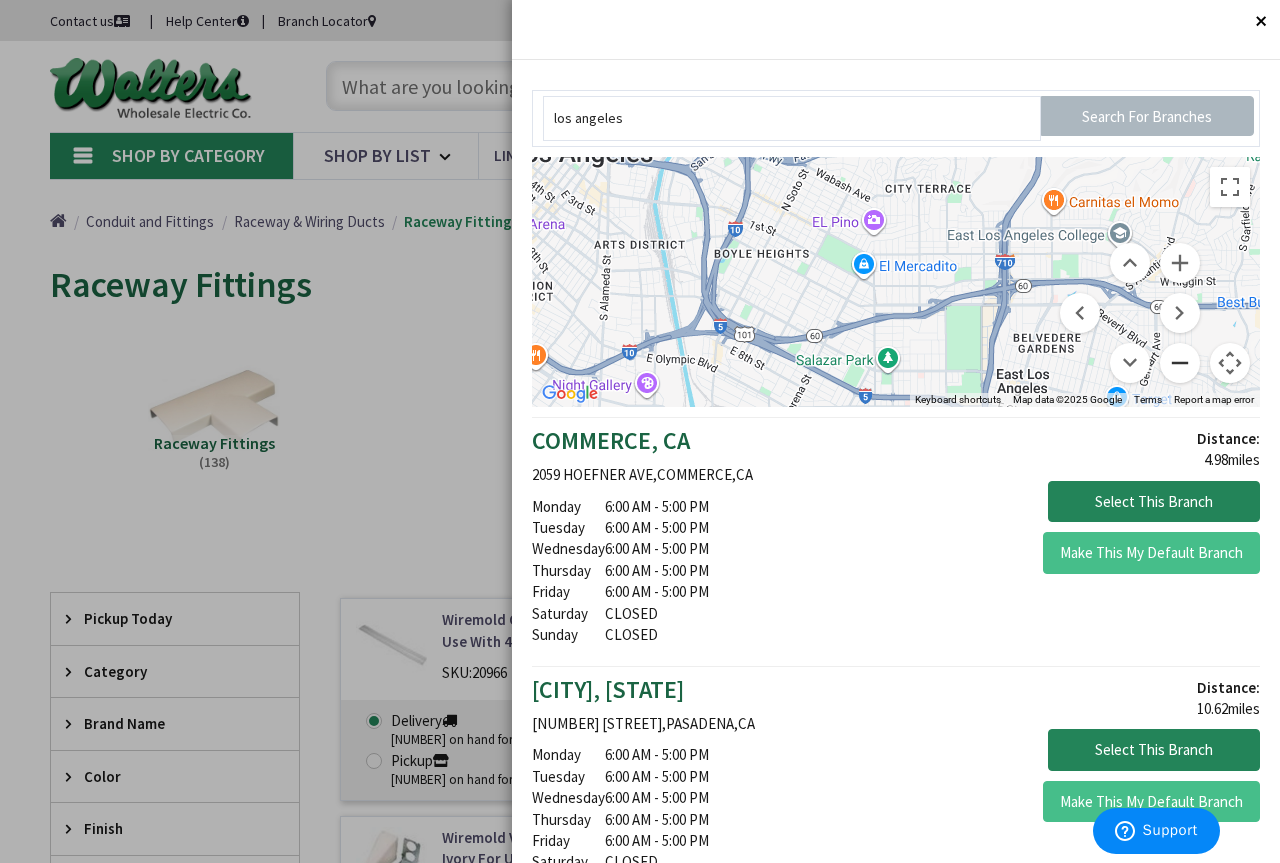 click at bounding box center (1180, 363) 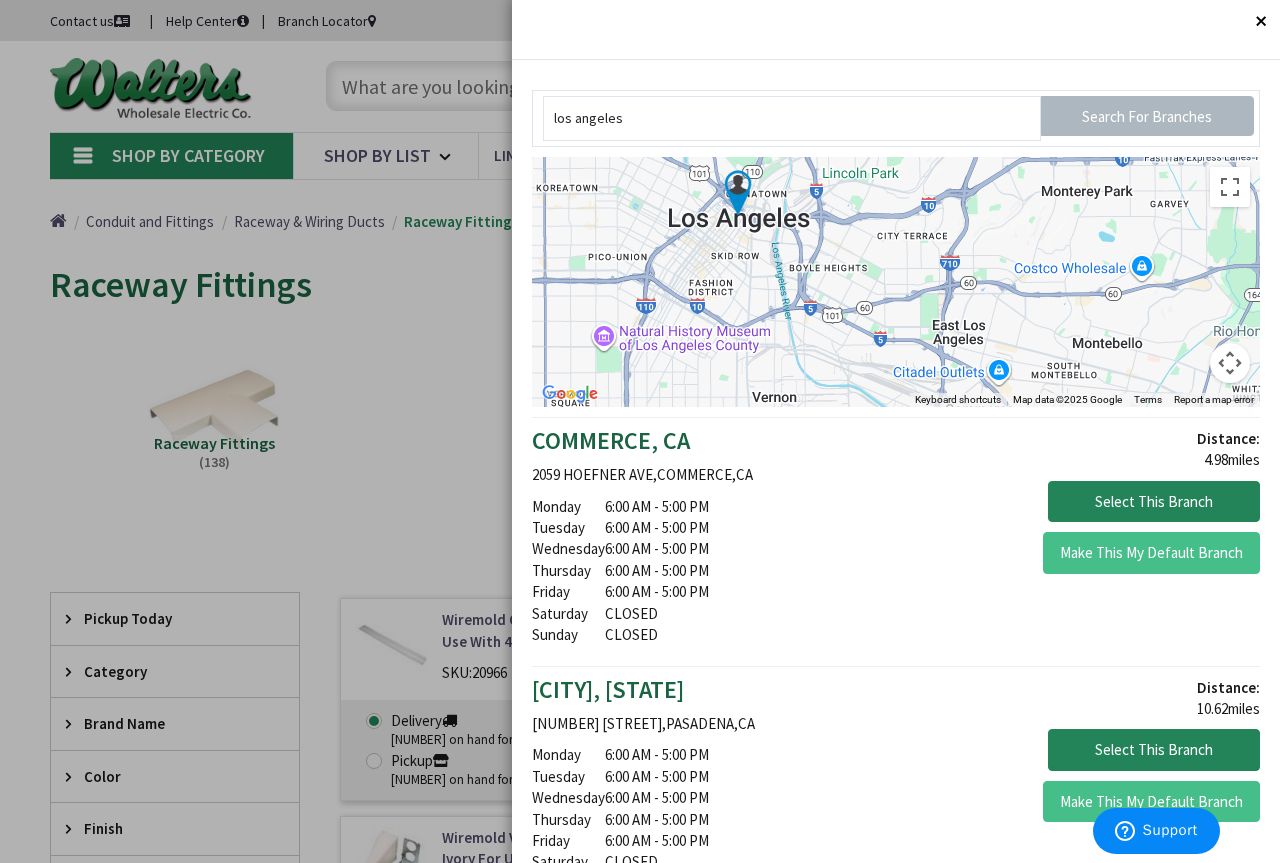 click on "Select This Branch" at bounding box center (1085, 502) 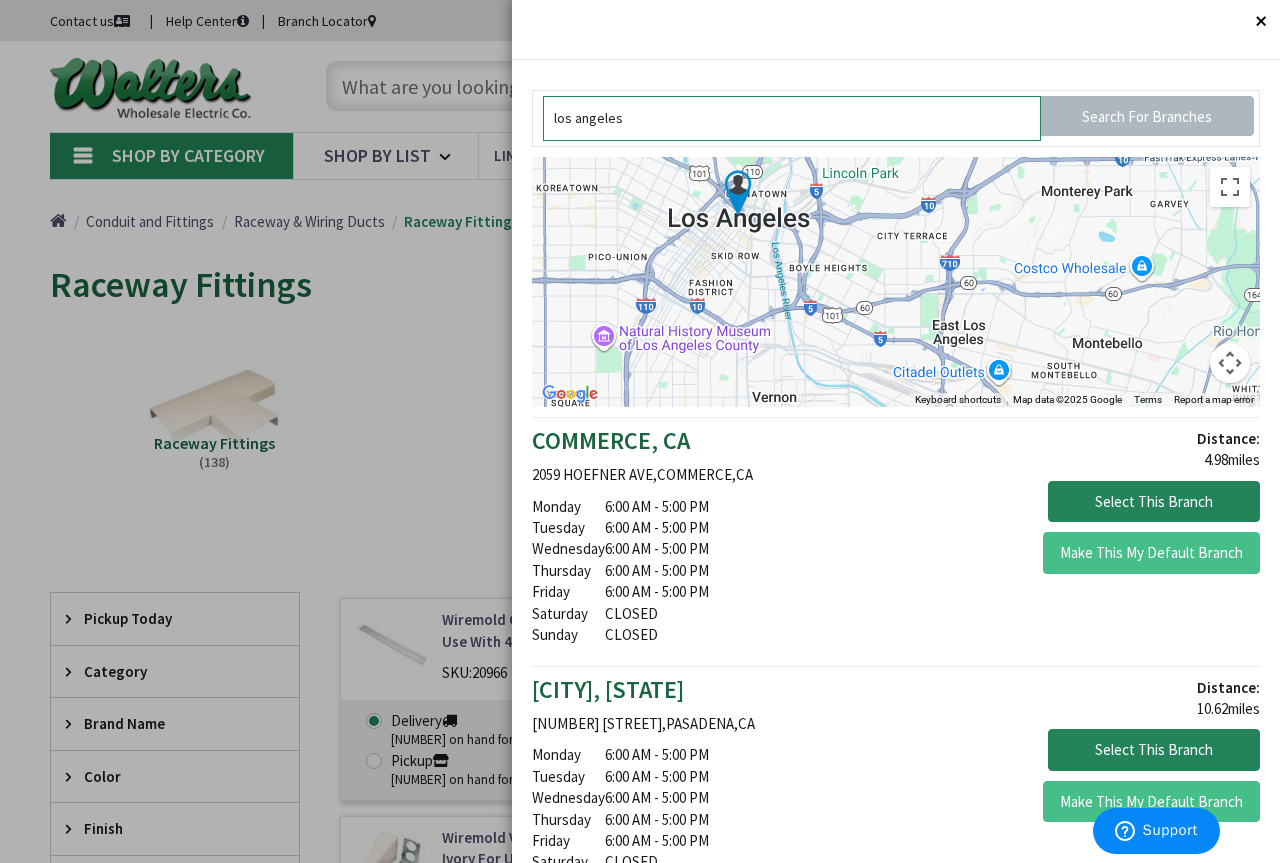 click on "los angeles" at bounding box center [792, 118] 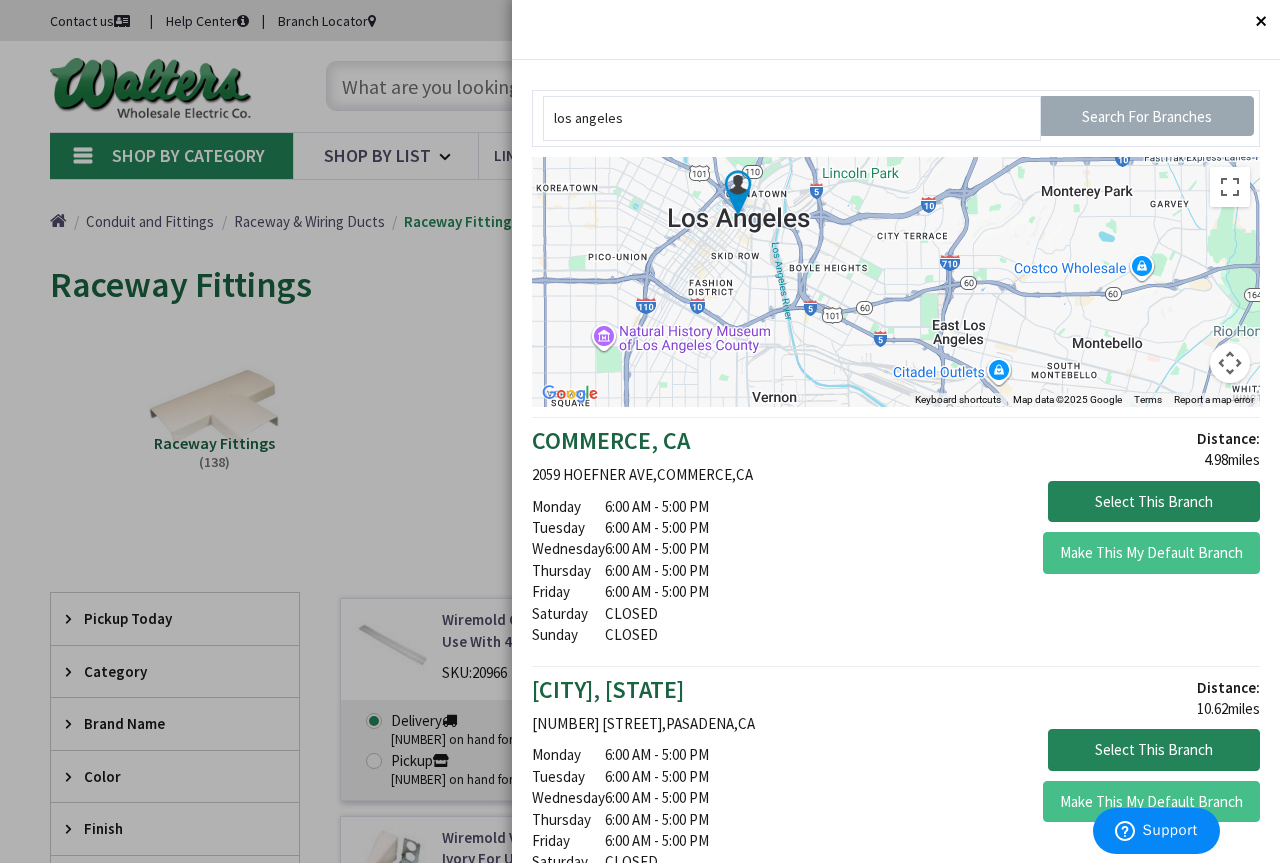 click on "Search For Branches" at bounding box center [1147, 116] 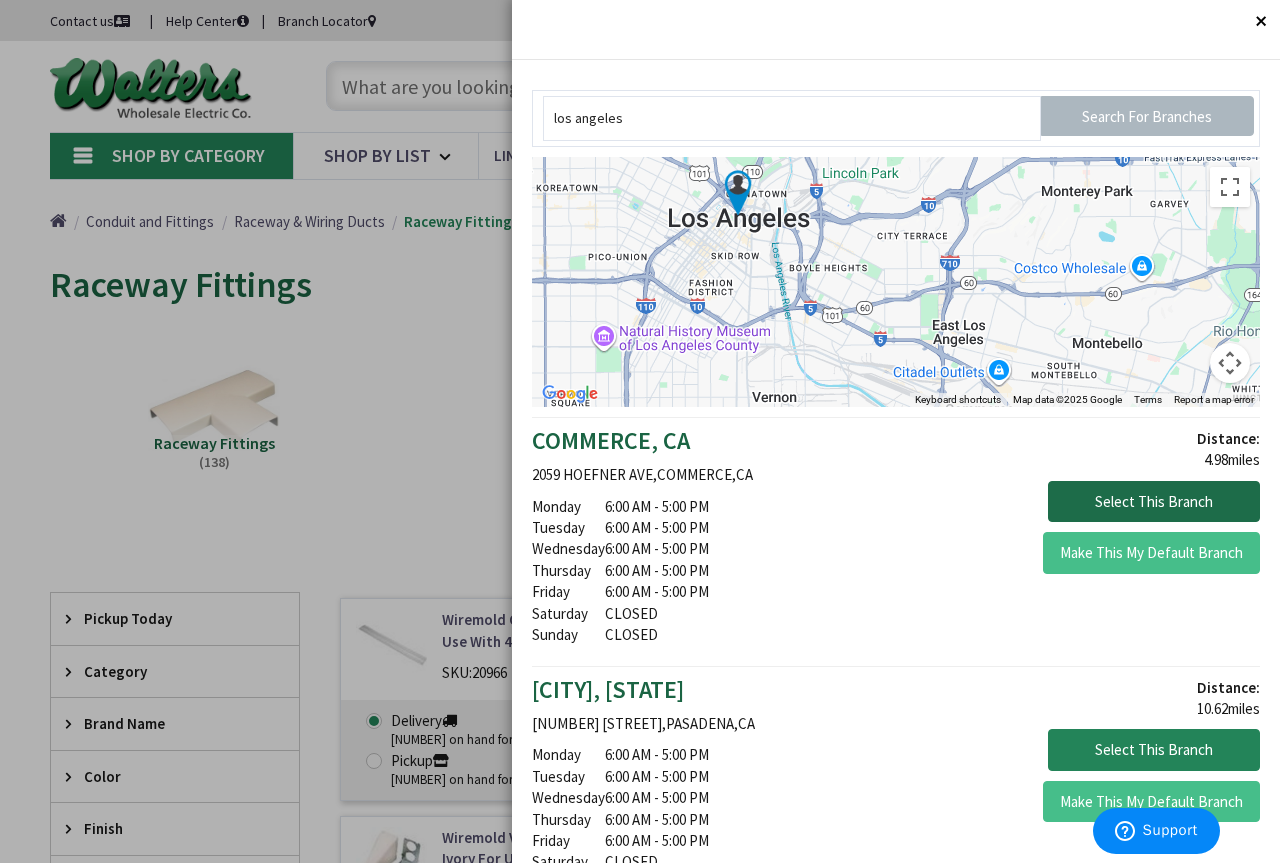 click on "Select This Branch" at bounding box center (1154, 502) 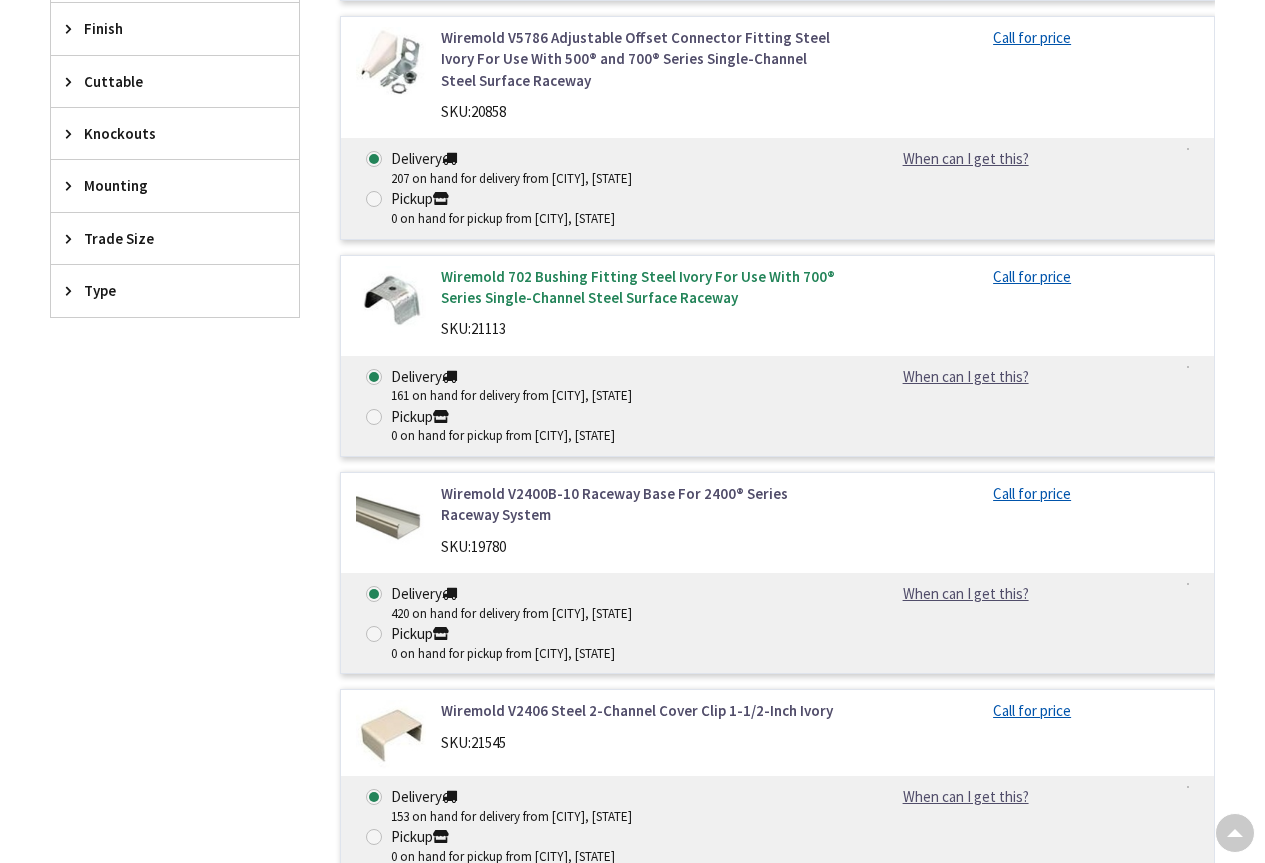 scroll, scrollTop: 800, scrollLeft: 0, axis: vertical 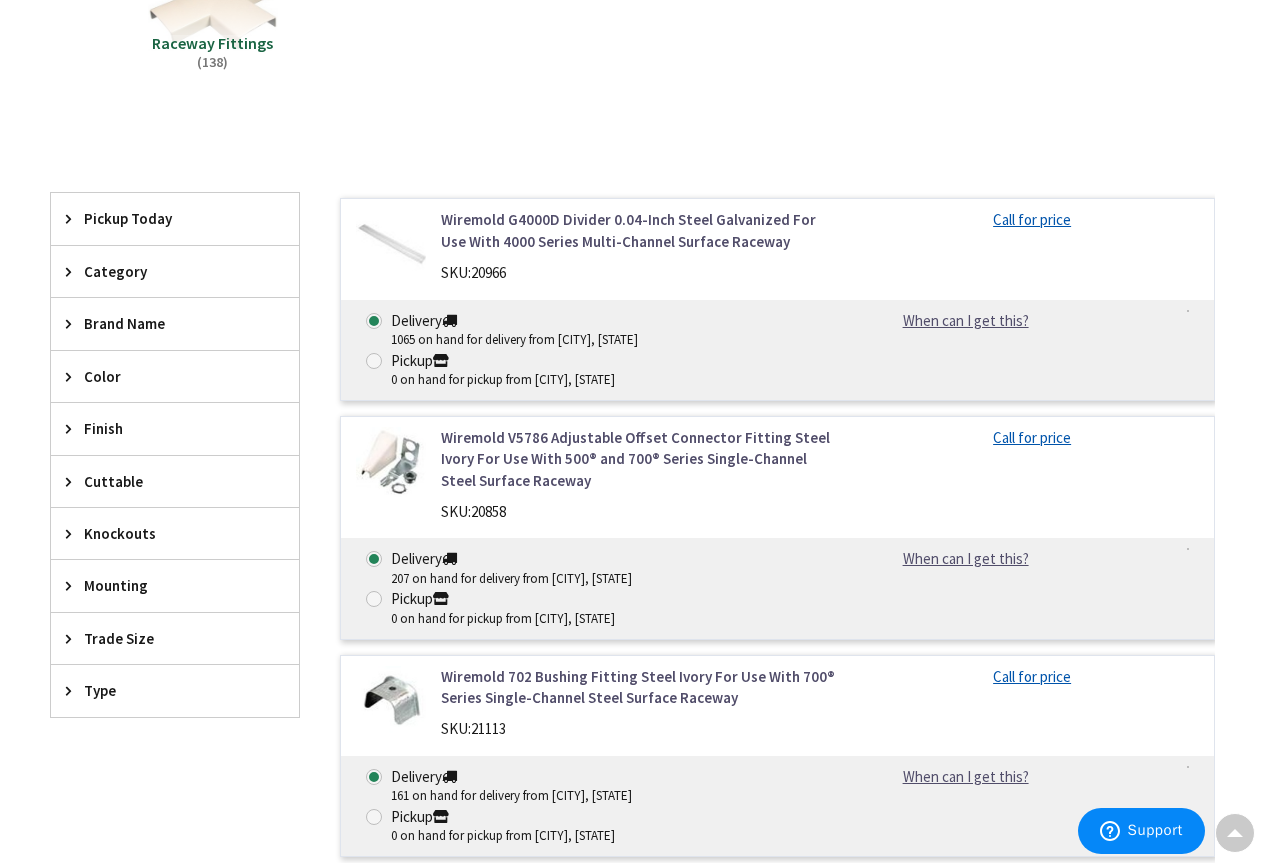 click on "Pickup Today" at bounding box center (165, 218) 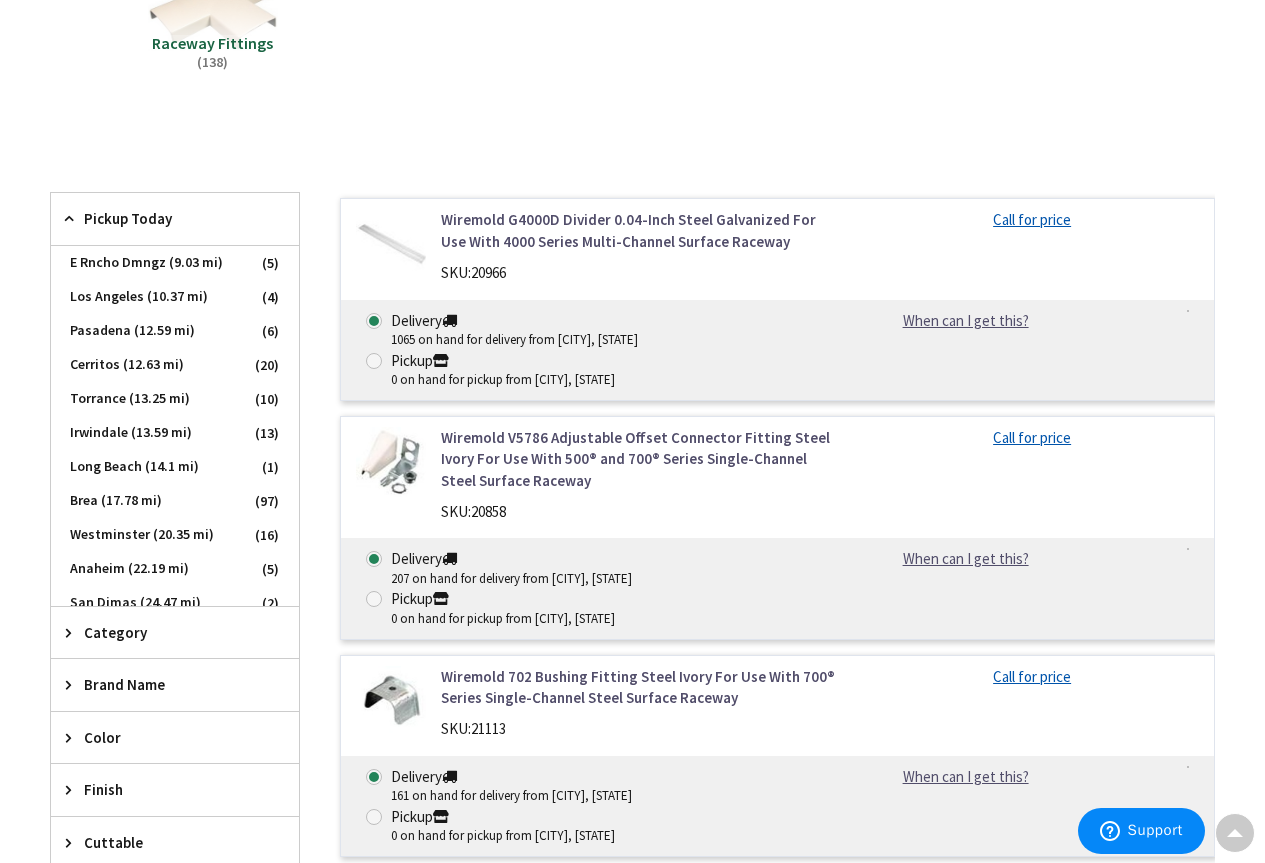 click on "Pickup Today" at bounding box center (165, 218) 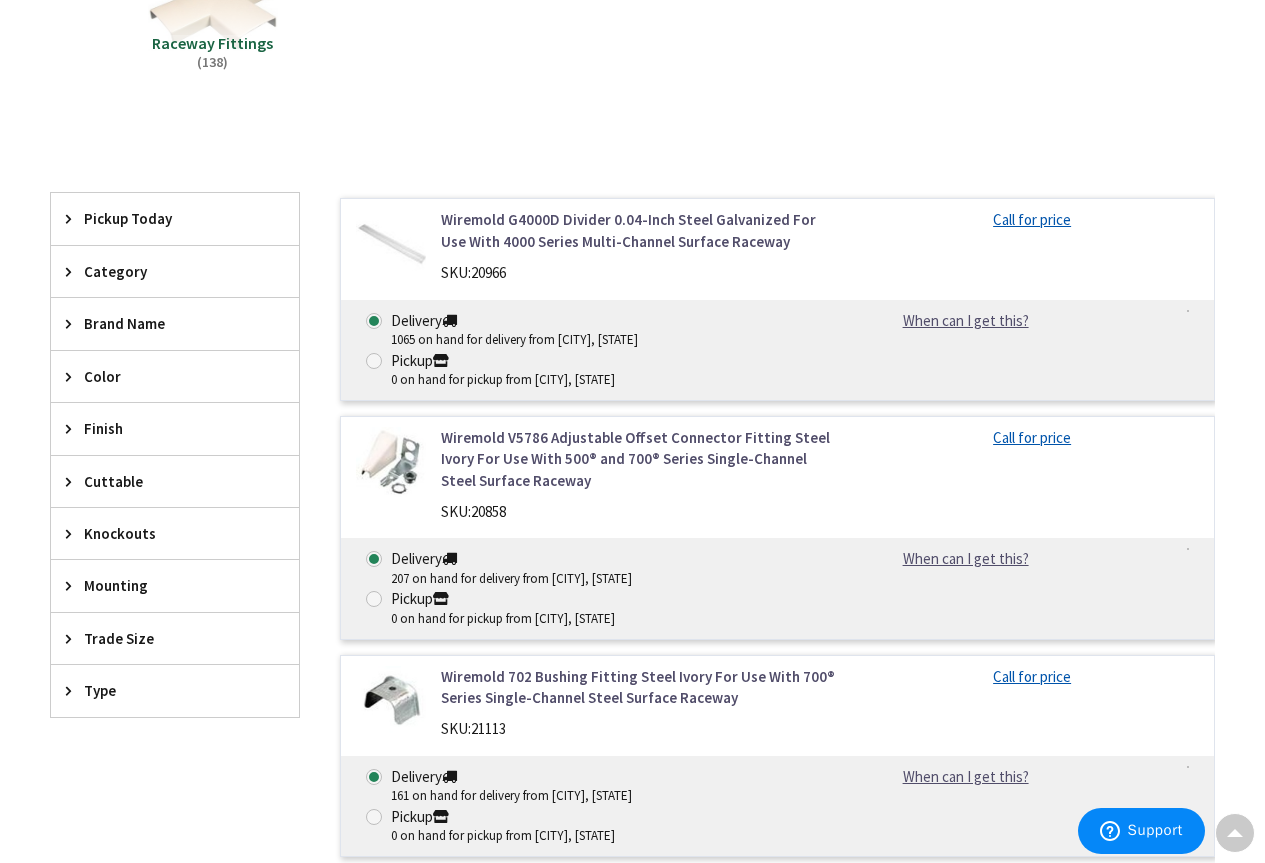 click on "Brand Name" at bounding box center (165, 323) 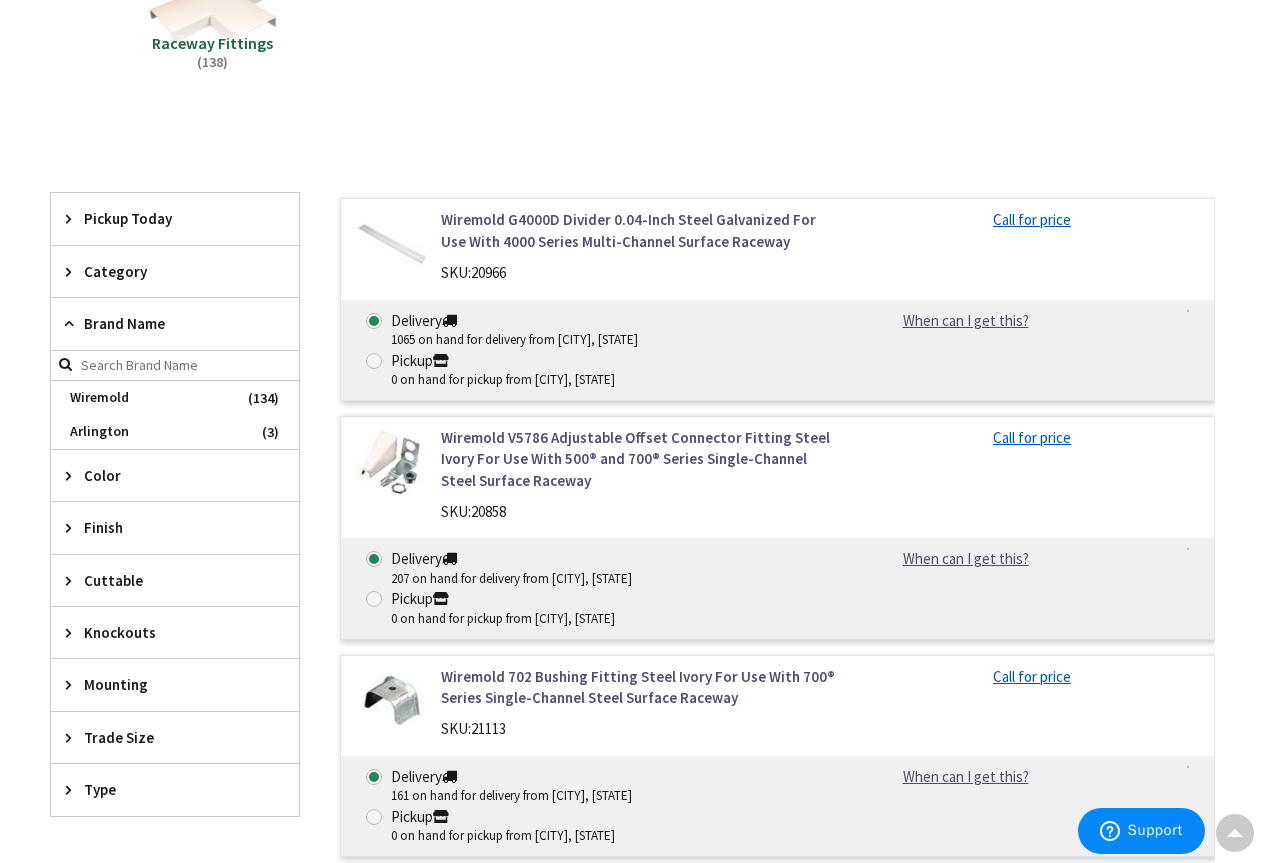 click on "Brand Name" at bounding box center [165, 323] 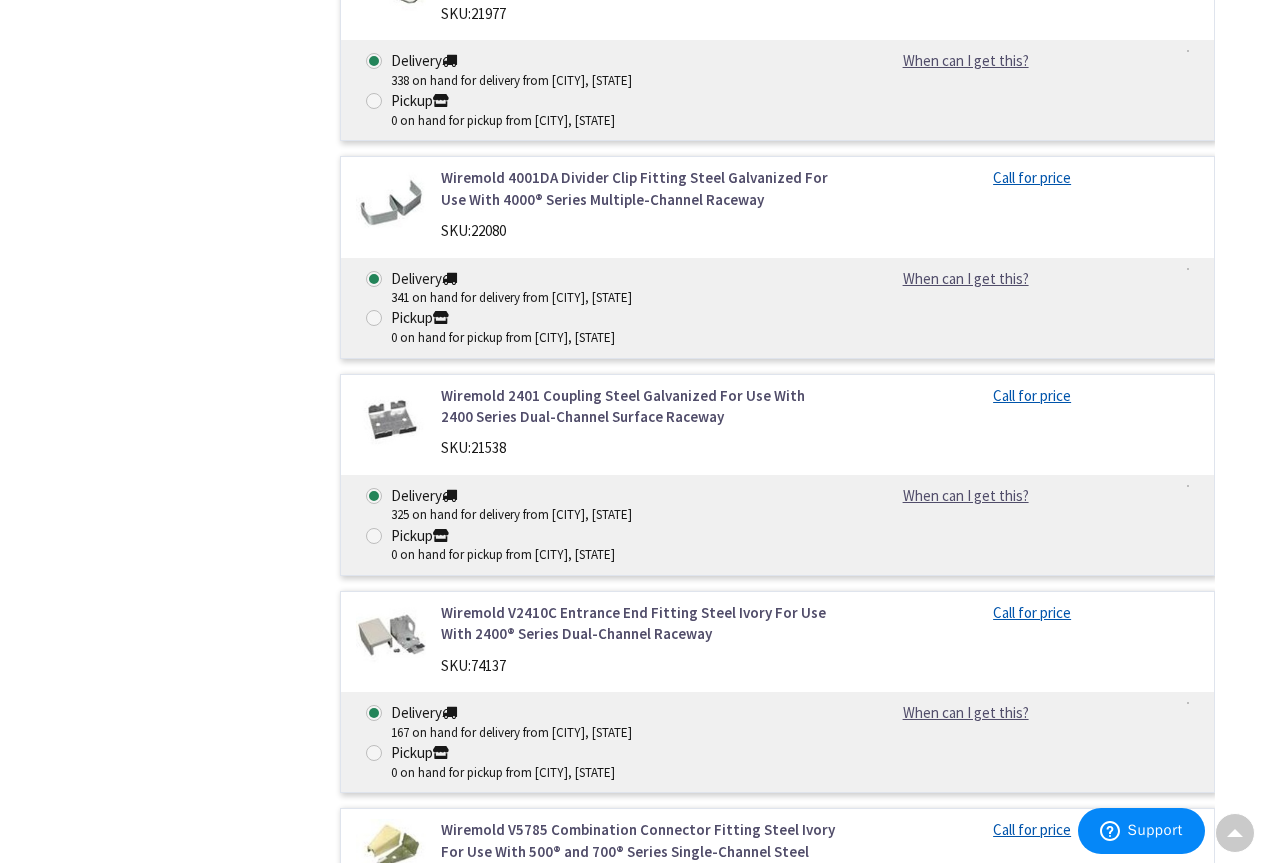 scroll, scrollTop: 2700, scrollLeft: 0, axis: vertical 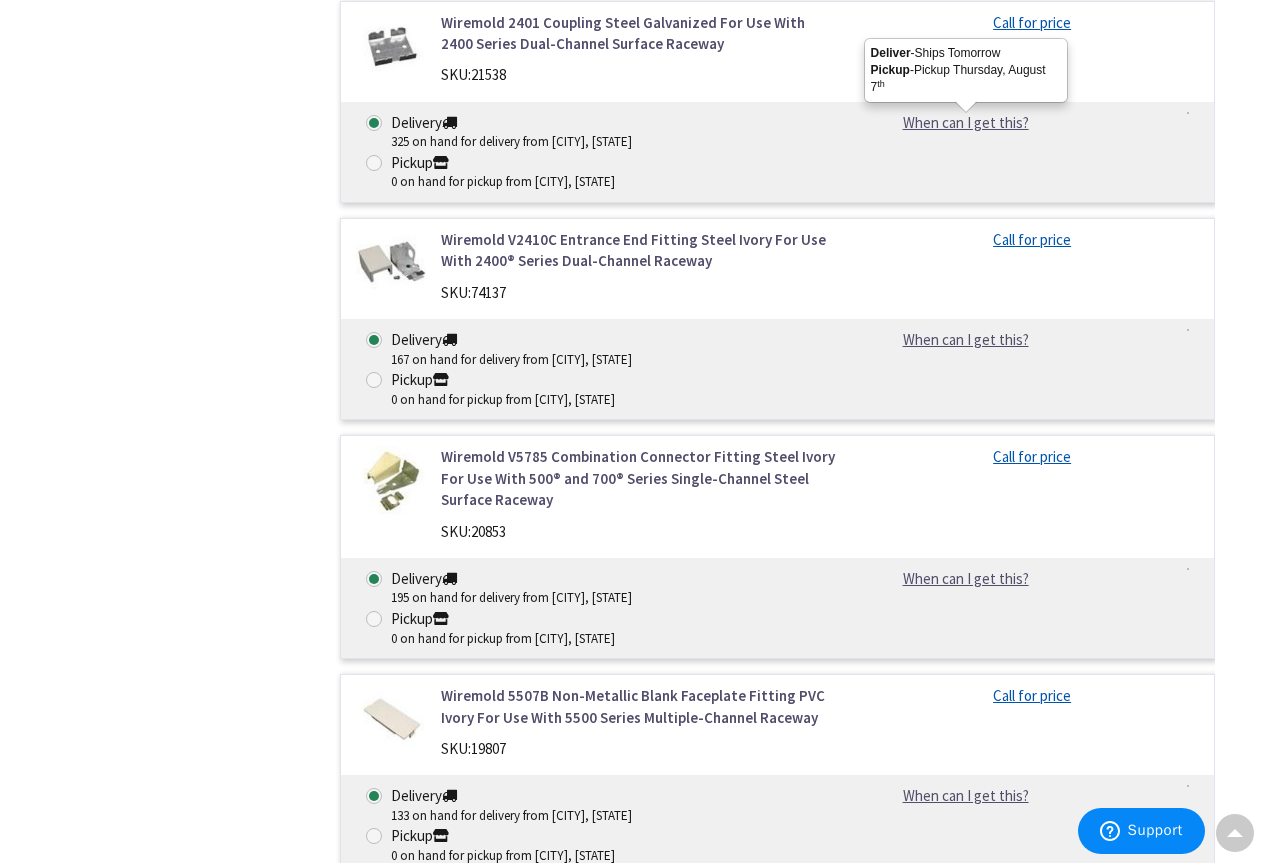 click on "When can I get this?" at bounding box center (966, 122) 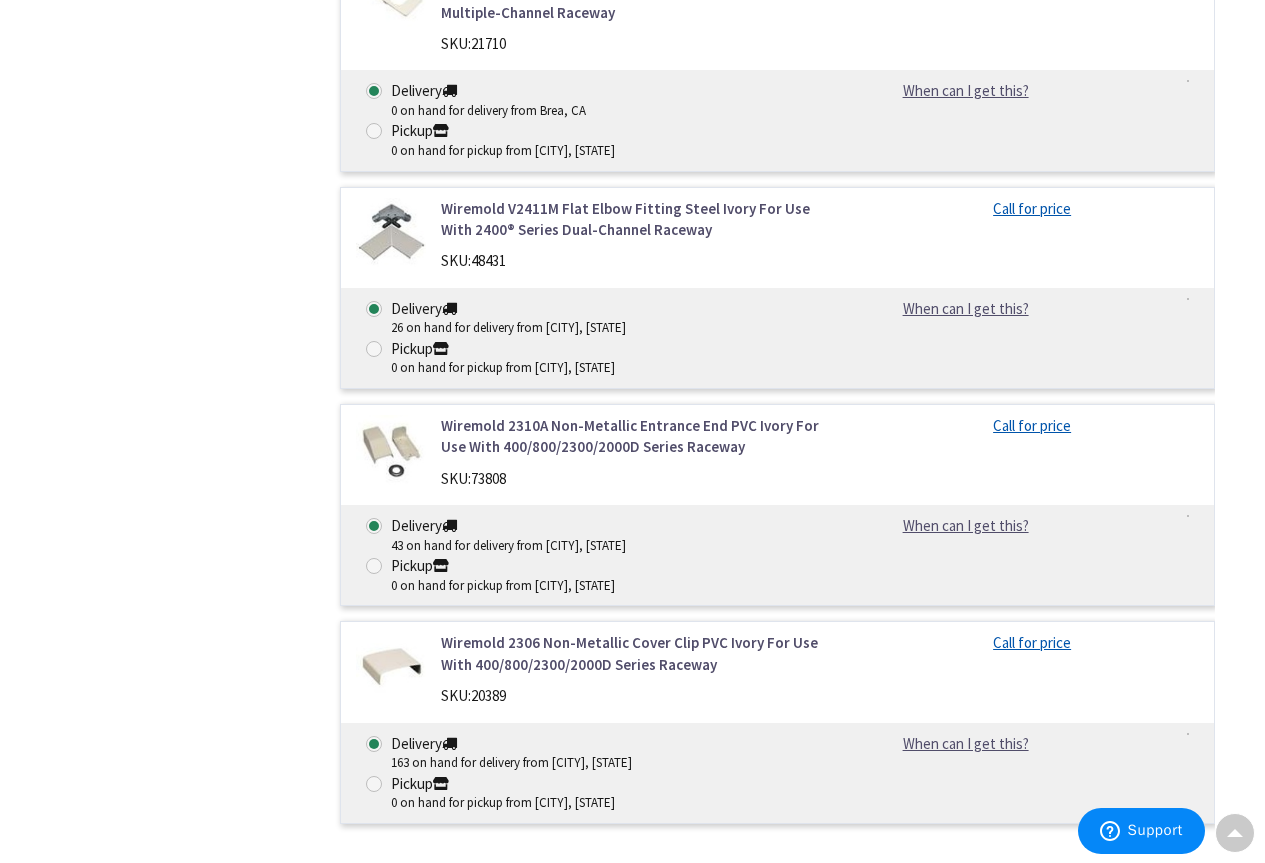 scroll, scrollTop: 4300, scrollLeft: 0, axis: vertical 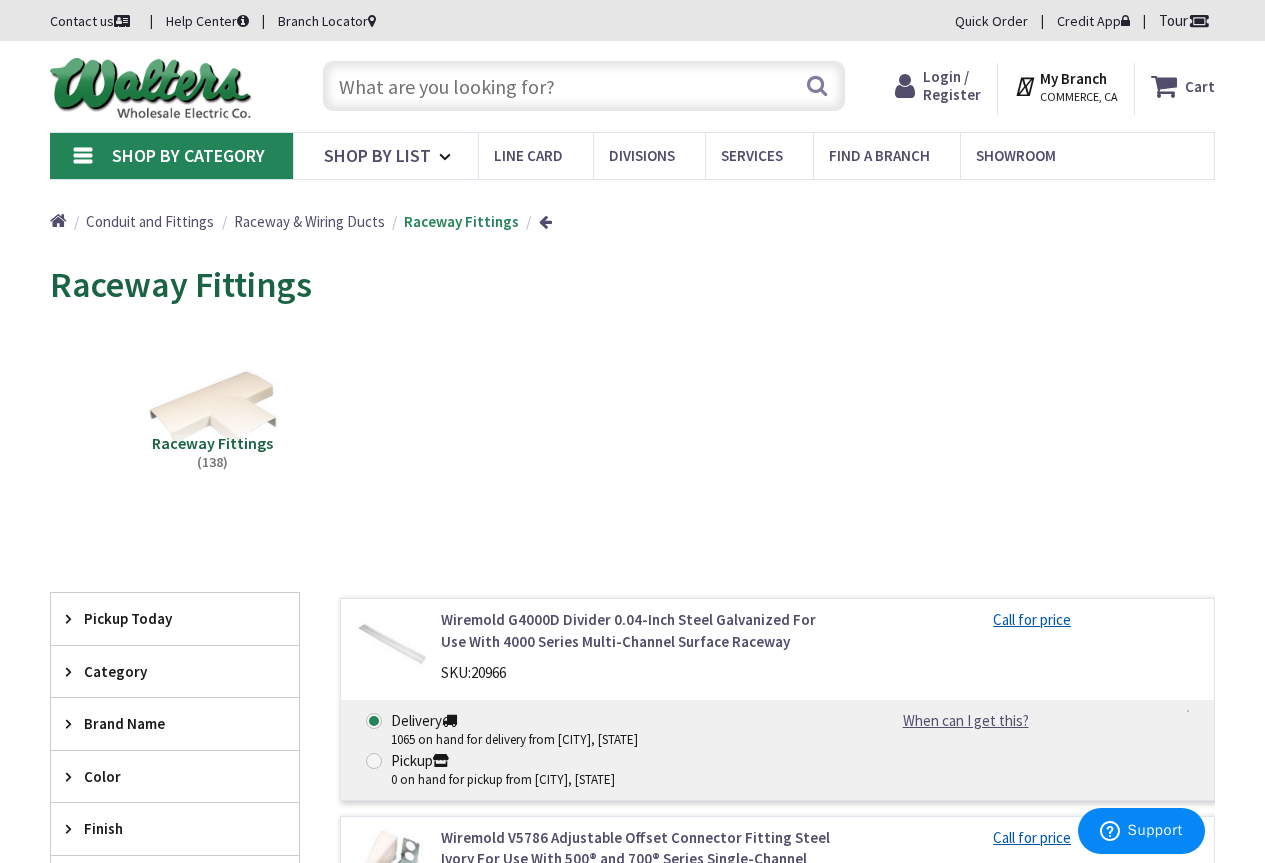 click at bounding box center (584, 86) 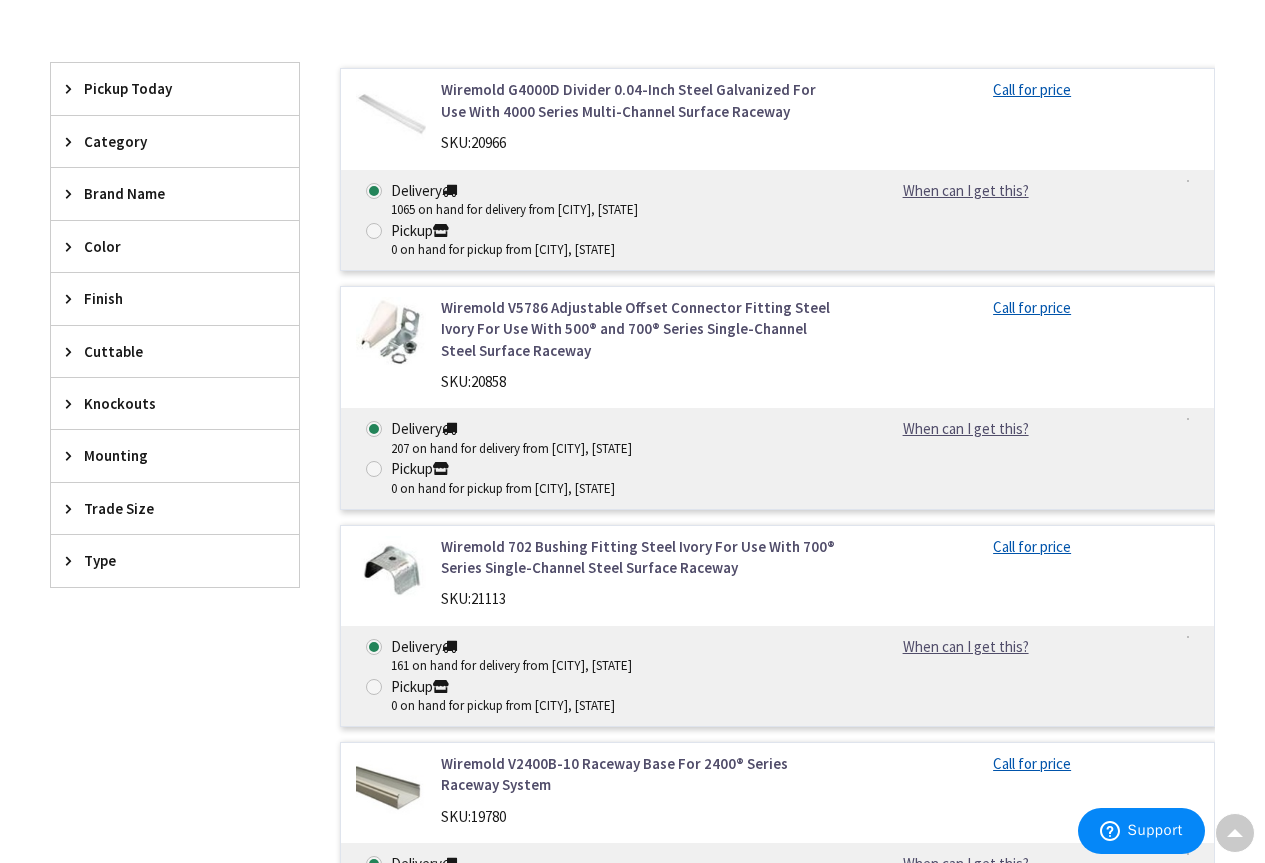 scroll, scrollTop: 500, scrollLeft: 0, axis: vertical 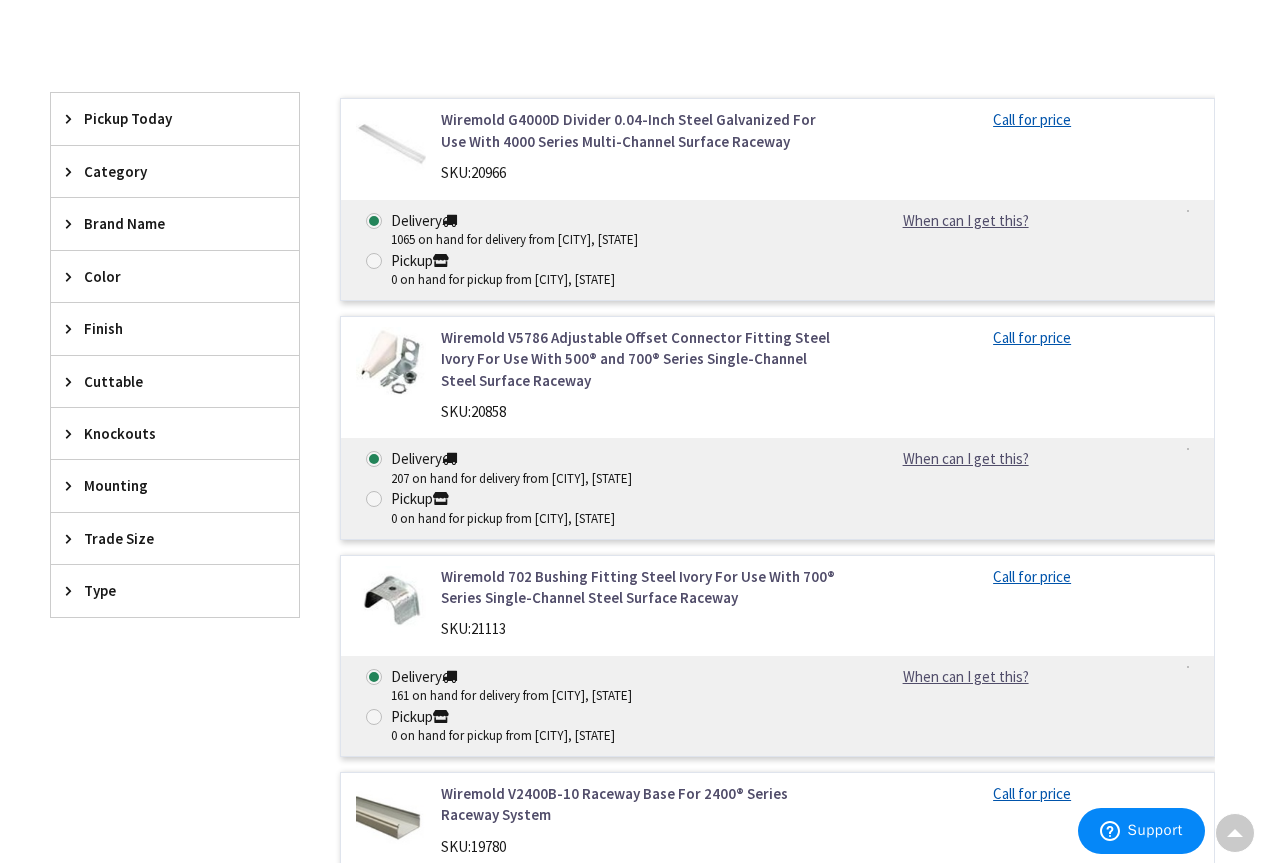 click on "Brand Name" at bounding box center (175, 223) 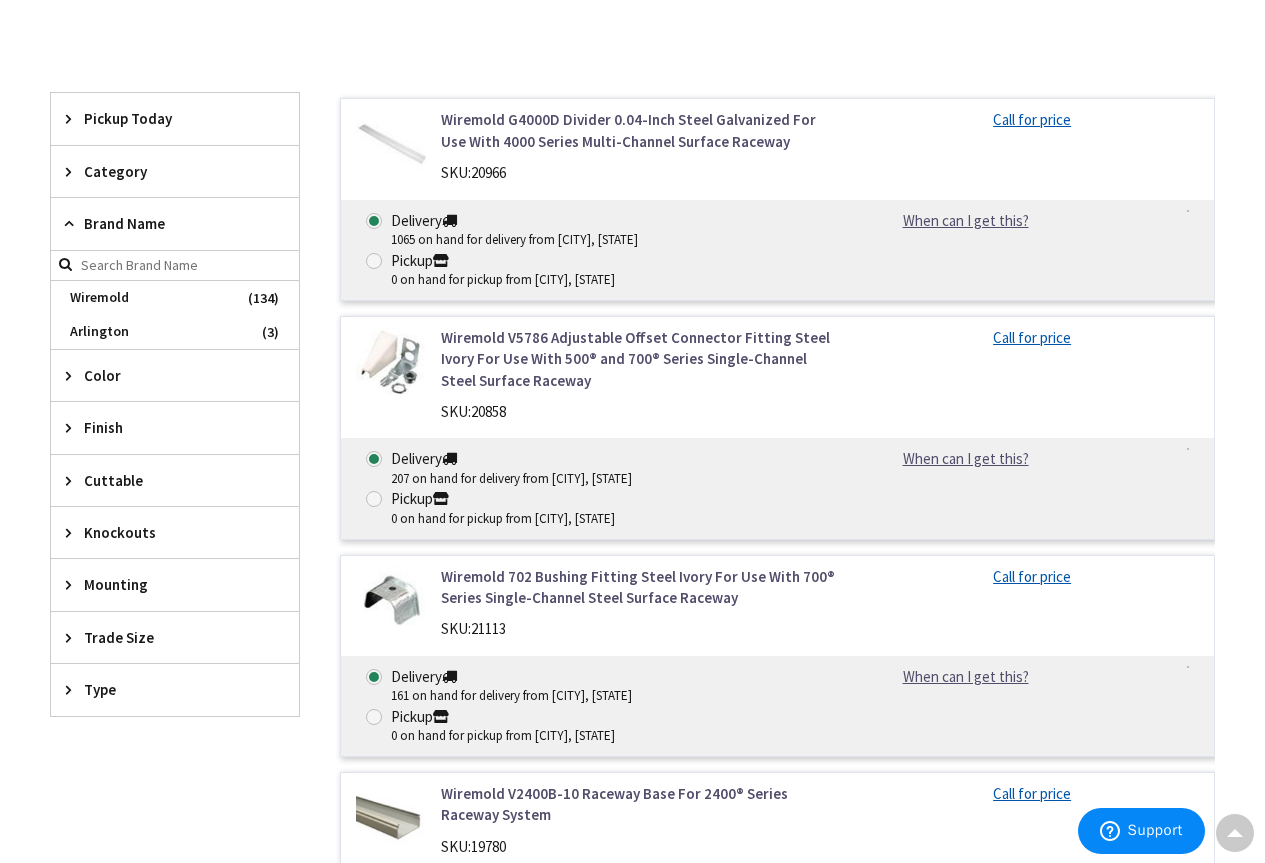 click on "Brand Name" at bounding box center [165, 223] 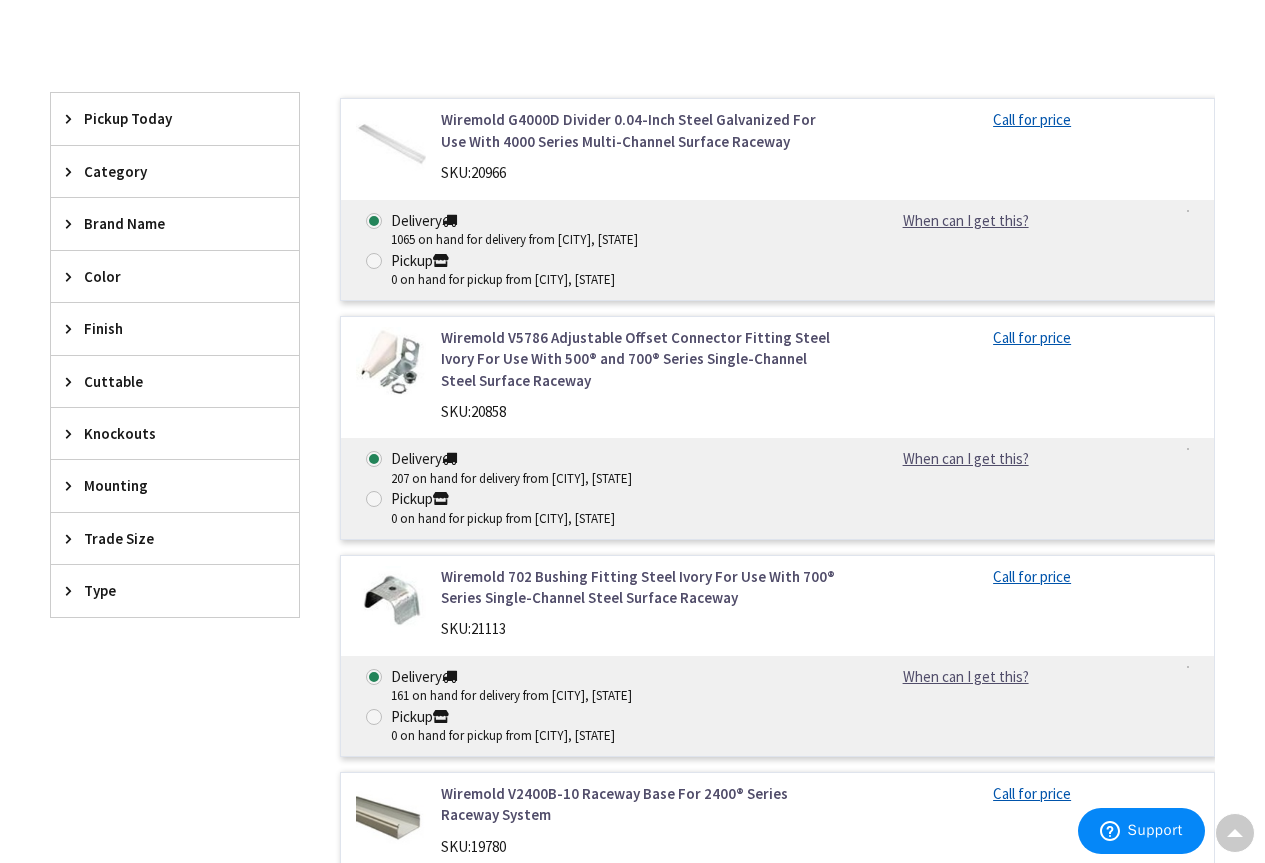 click at bounding box center [73, 538] 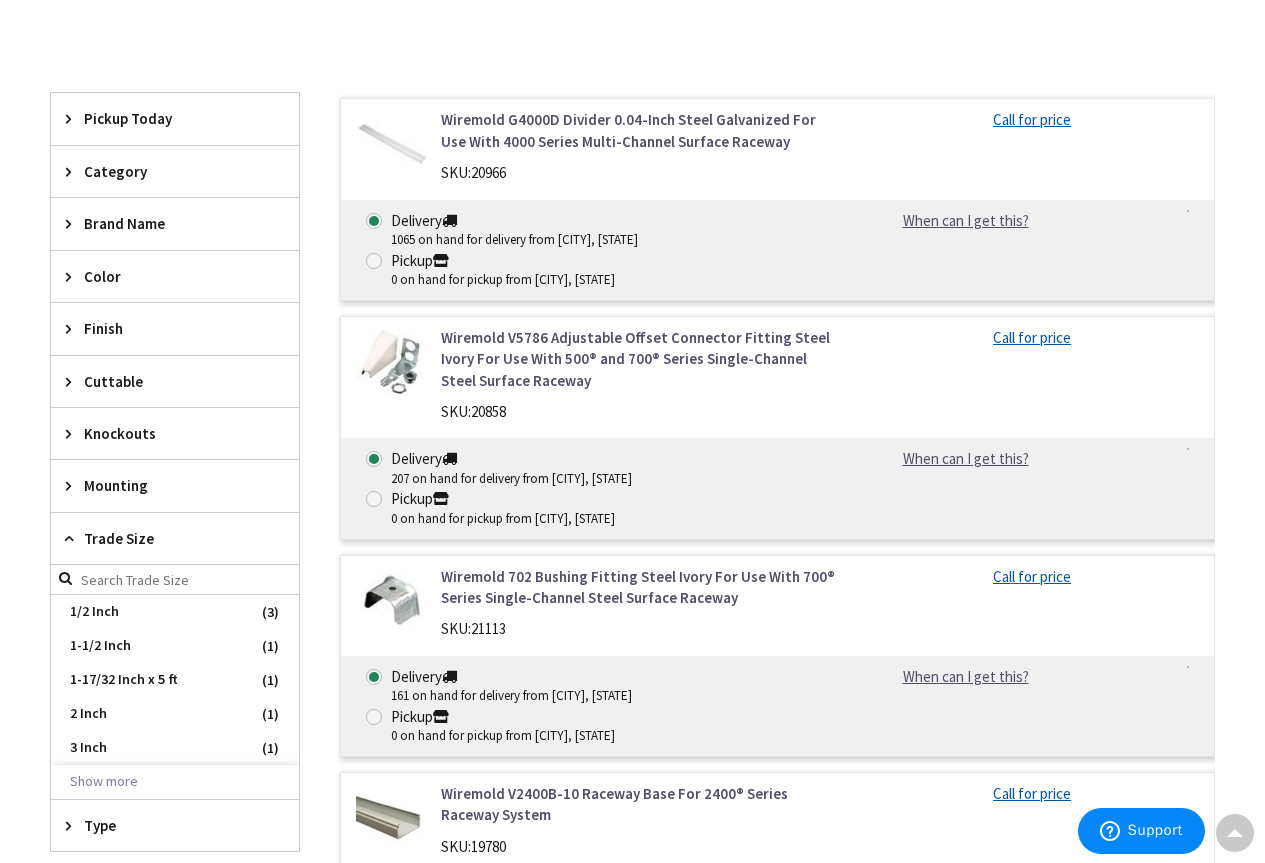 click at bounding box center [73, 538] 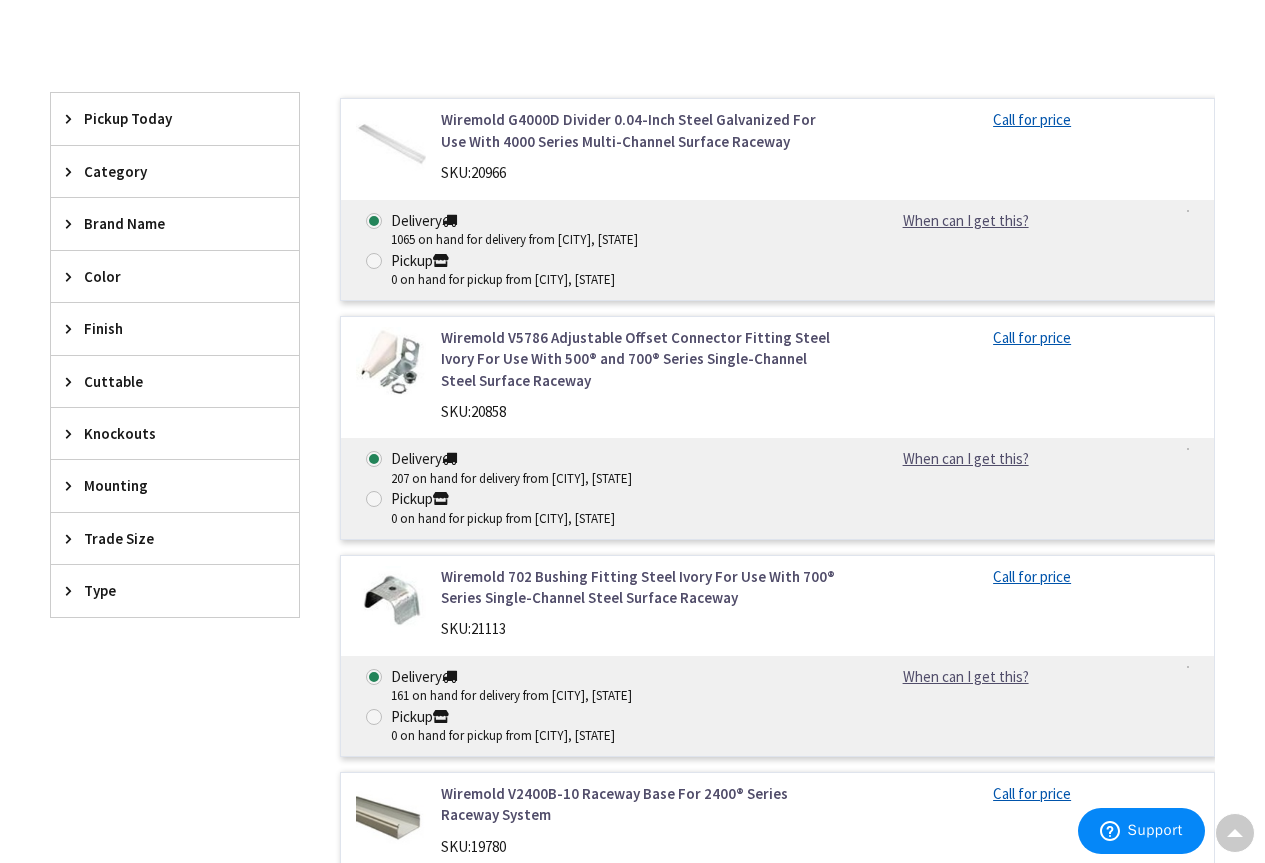 click at bounding box center (73, 590) 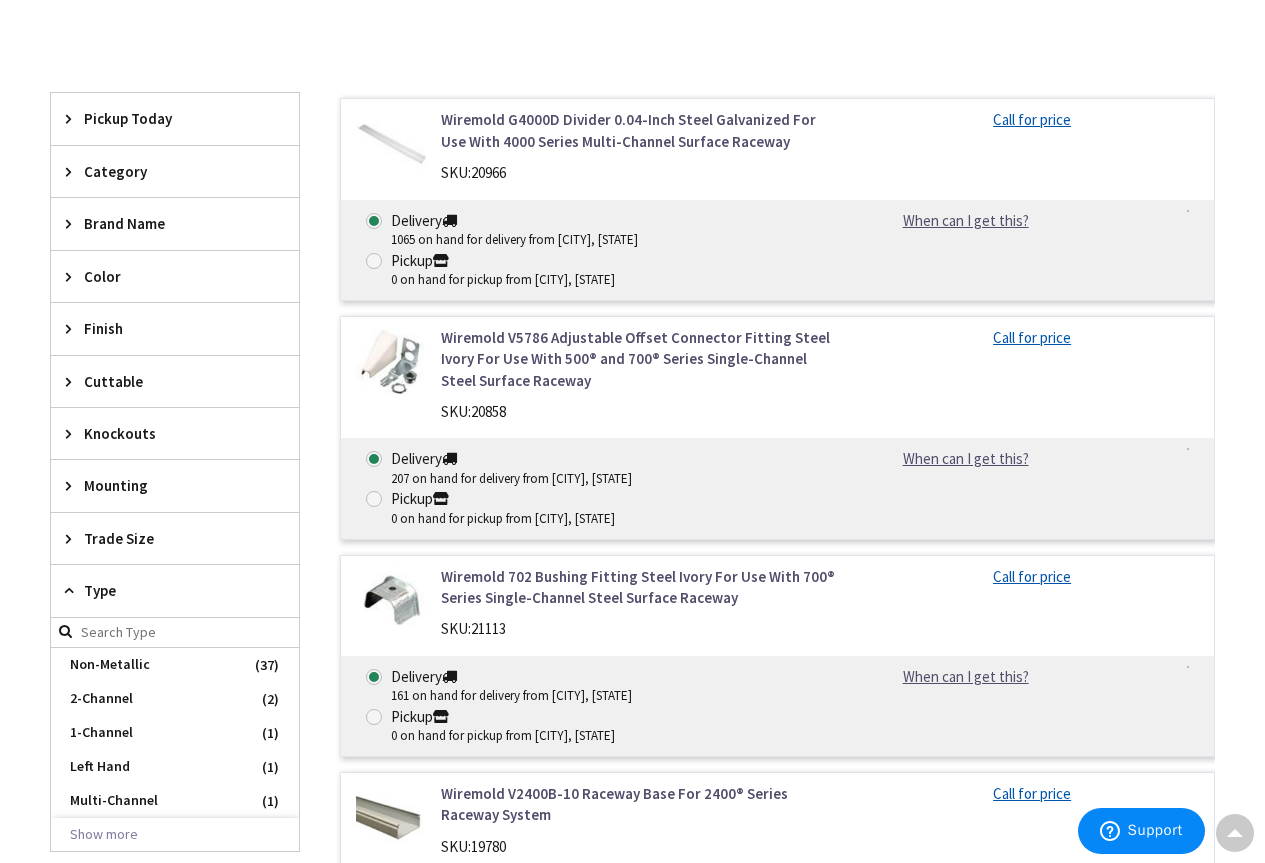click at bounding box center (73, 590) 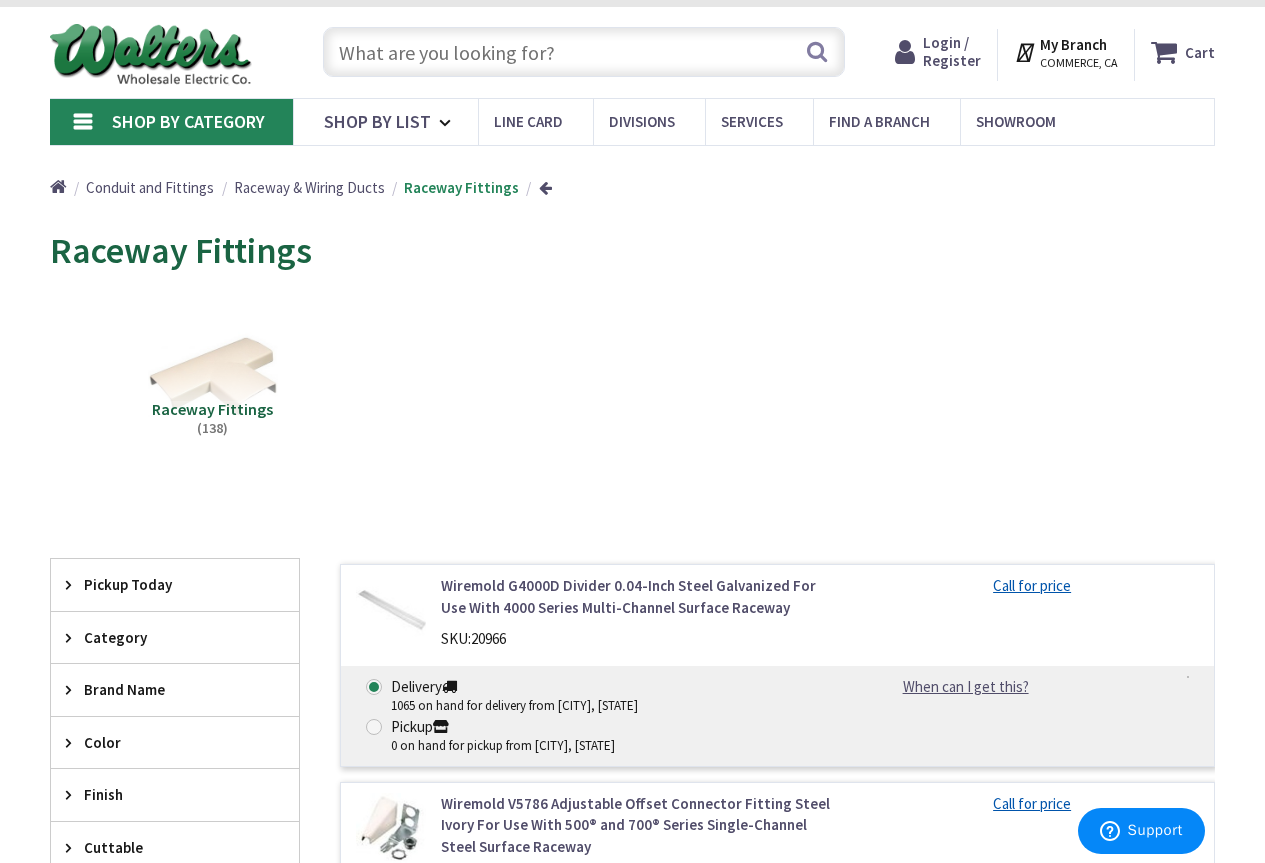 scroll, scrollTop: 0, scrollLeft: 0, axis: both 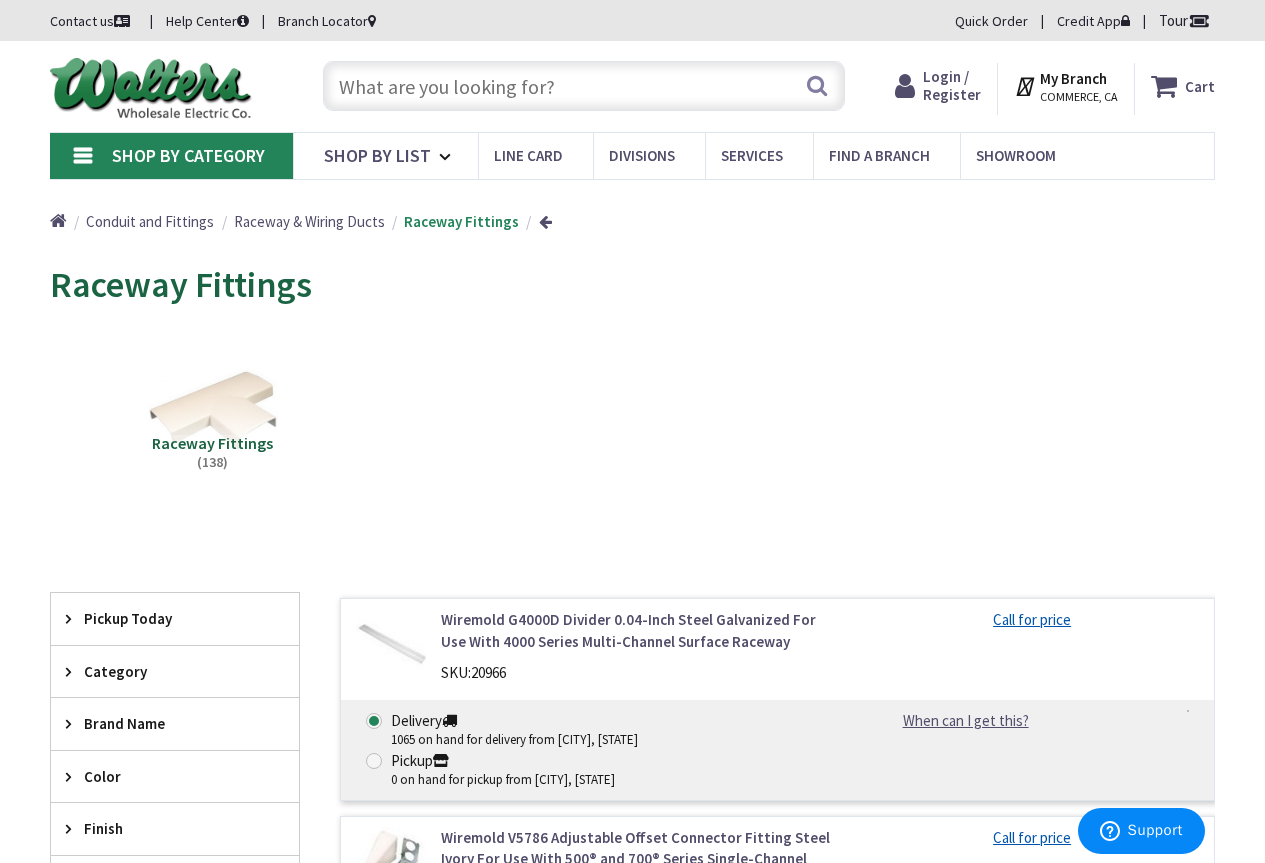 click on "Raceway & Wiring Ducts" at bounding box center [309, 221] 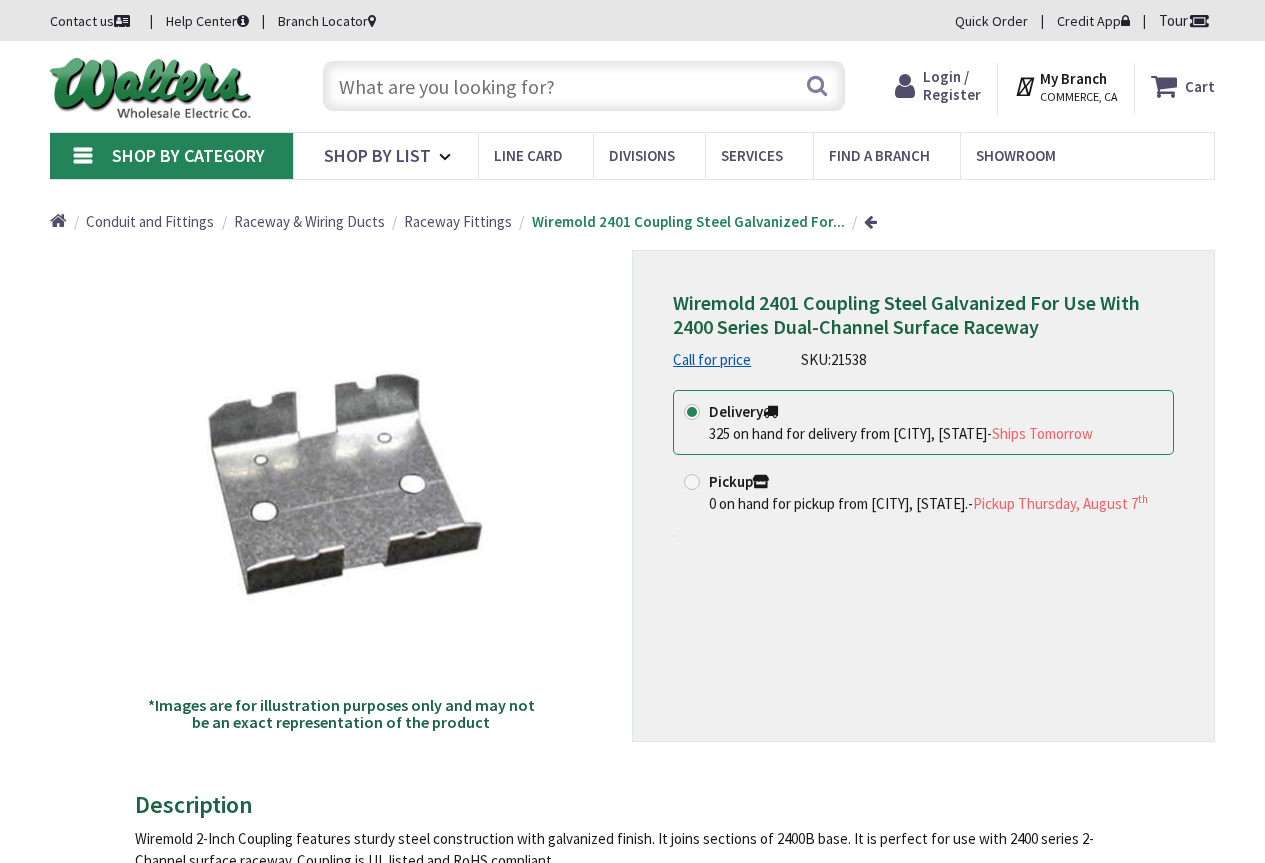 scroll, scrollTop: 0, scrollLeft: 0, axis: both 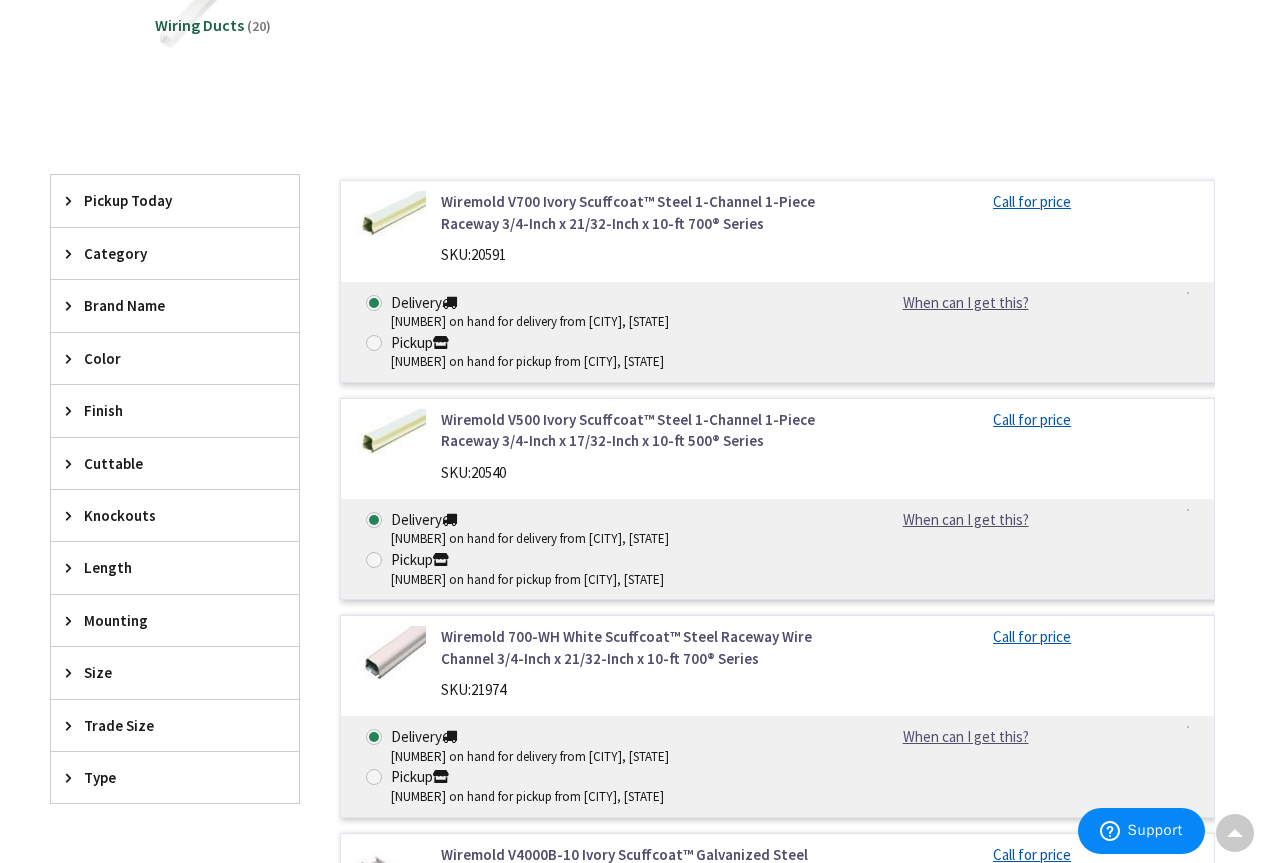 click on "Category" at bounding box center [165, 253] 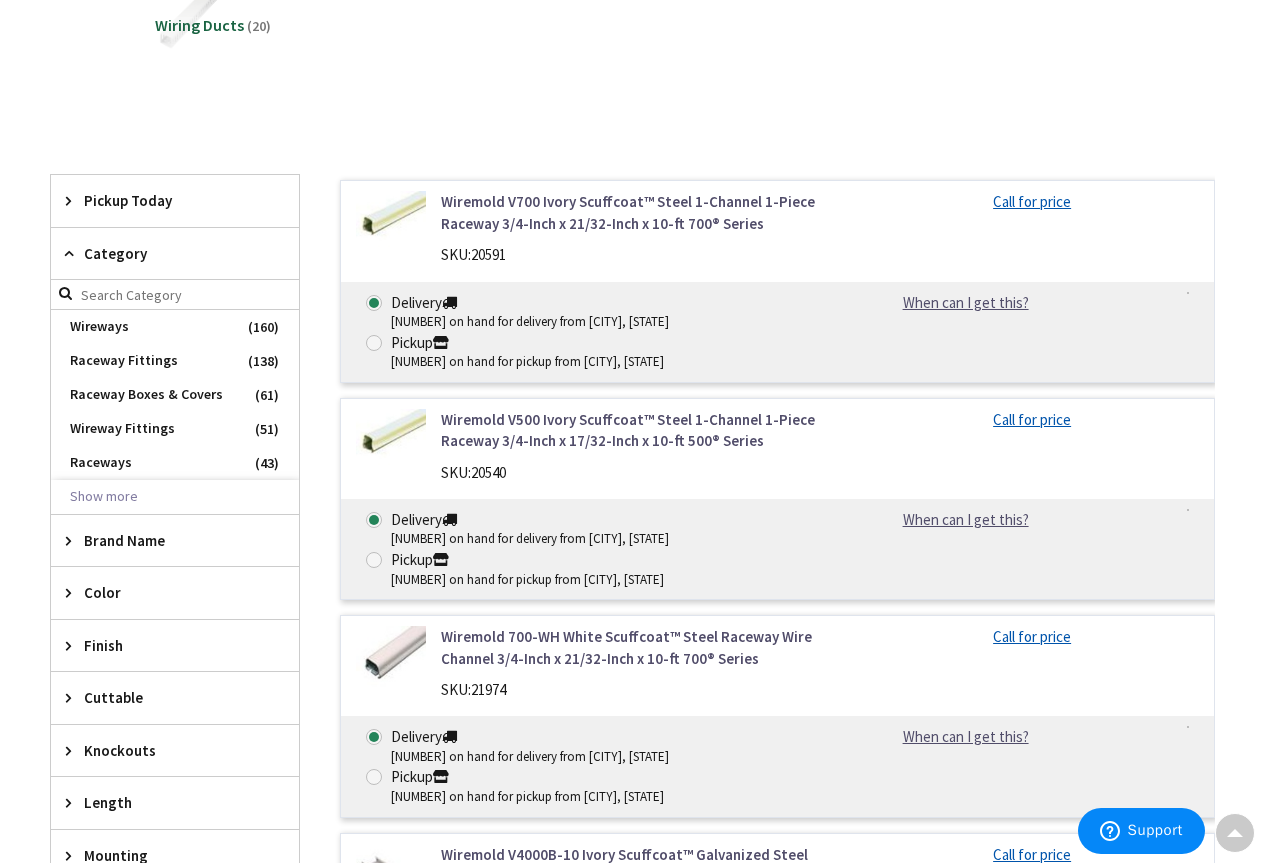 click on "Category" at bounding box center (165, 253) 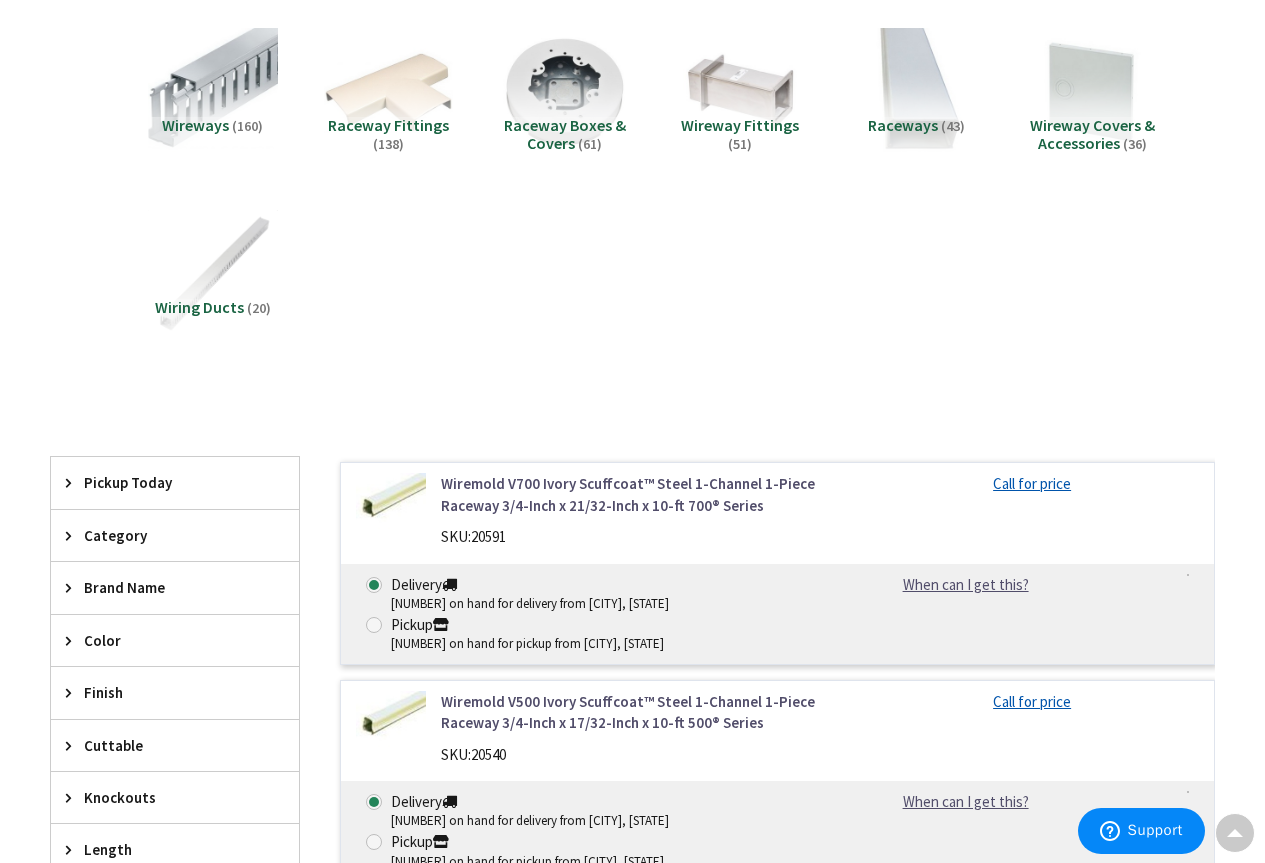 scroll, scrollTop: 0, scrollLeft: 0, axis: both 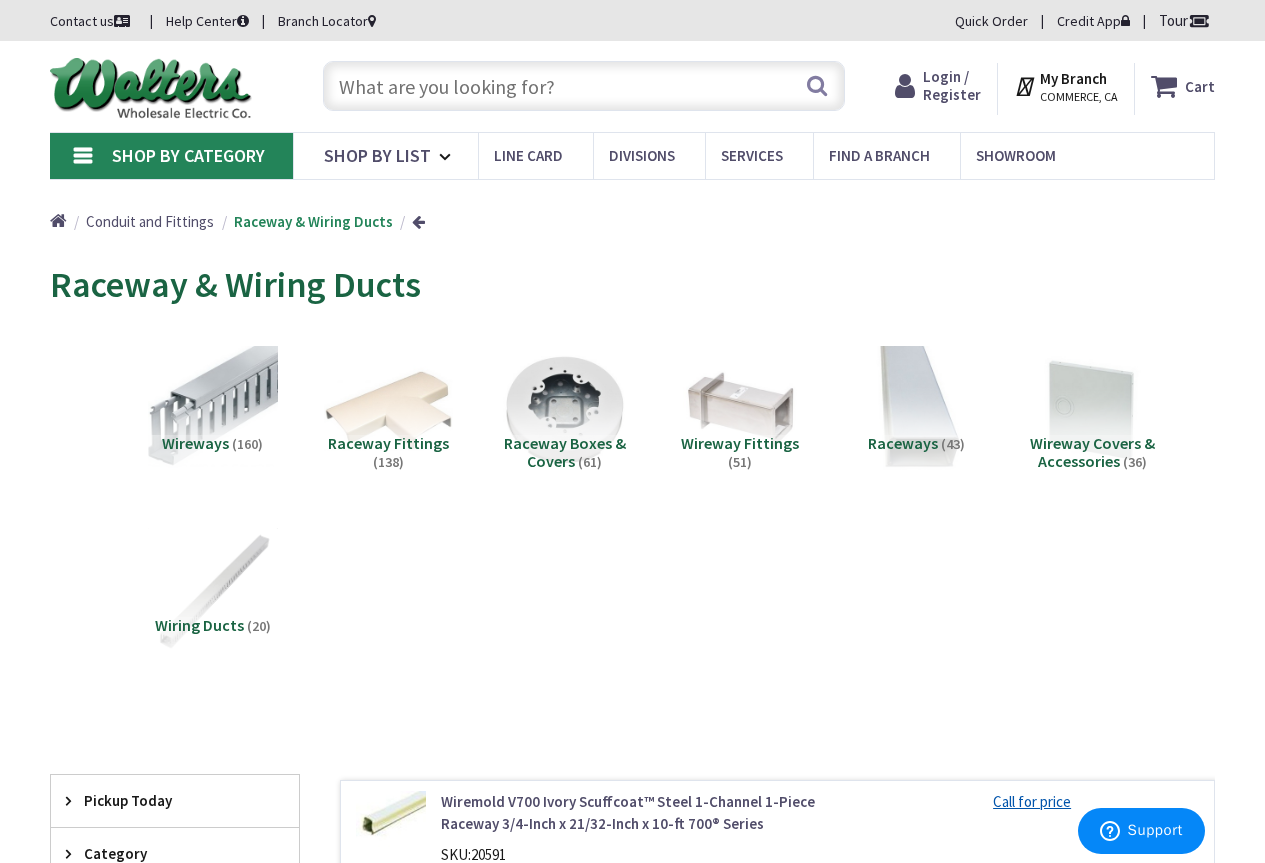 click at bounding box center (584, 86) 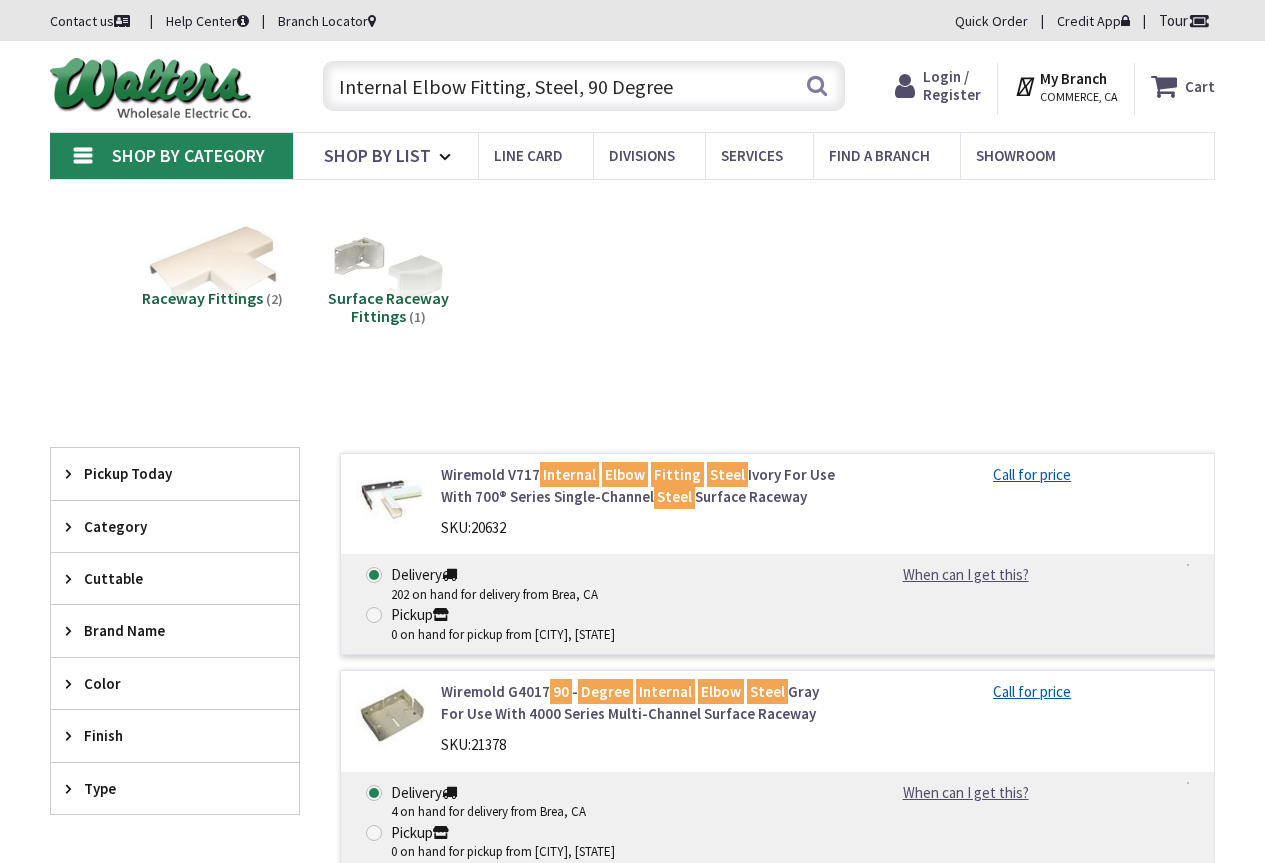 scroll, scrollTop: 0, scrollLeft: 0, axis: both 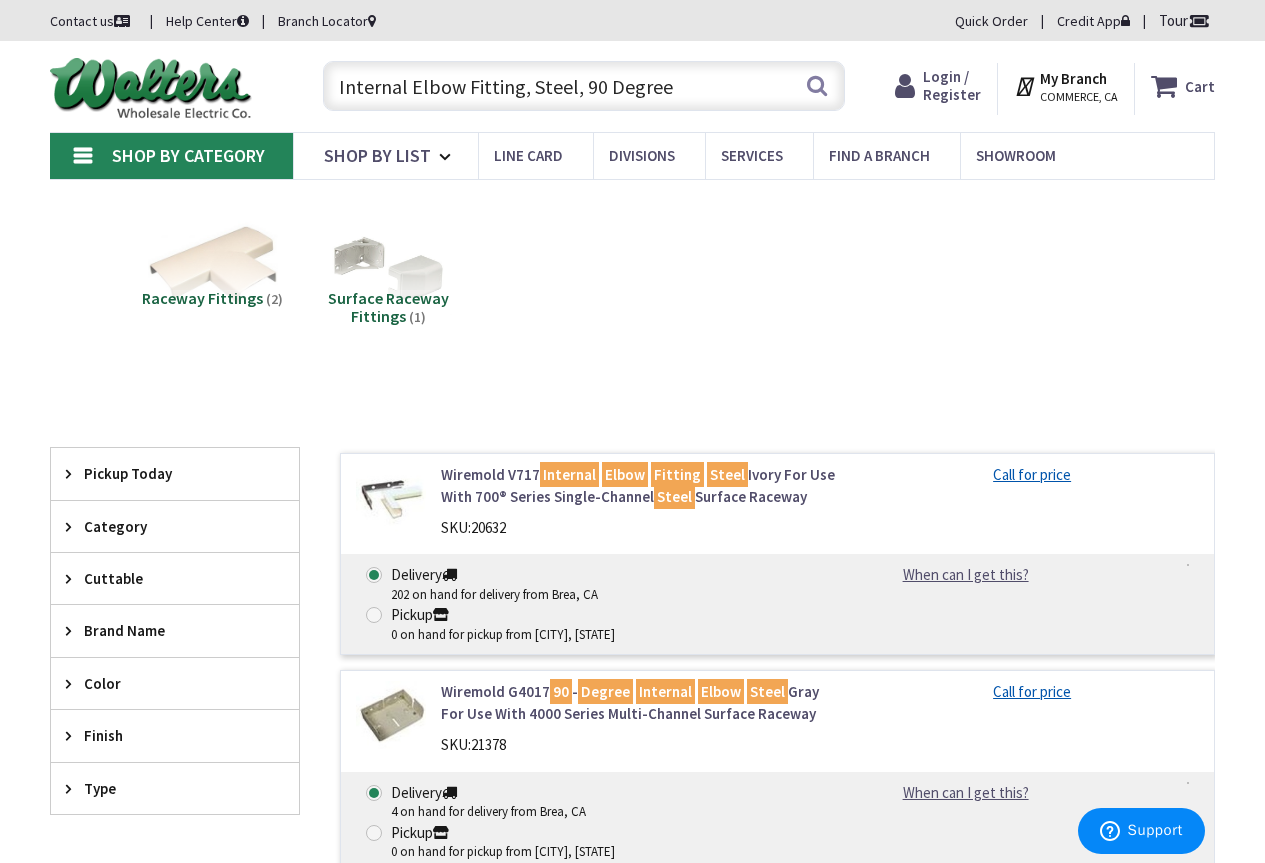 drag, startPoint x: 567, startPoint y: 85, endPoint x: 343, endPoint y: 87, distance: 224.00893 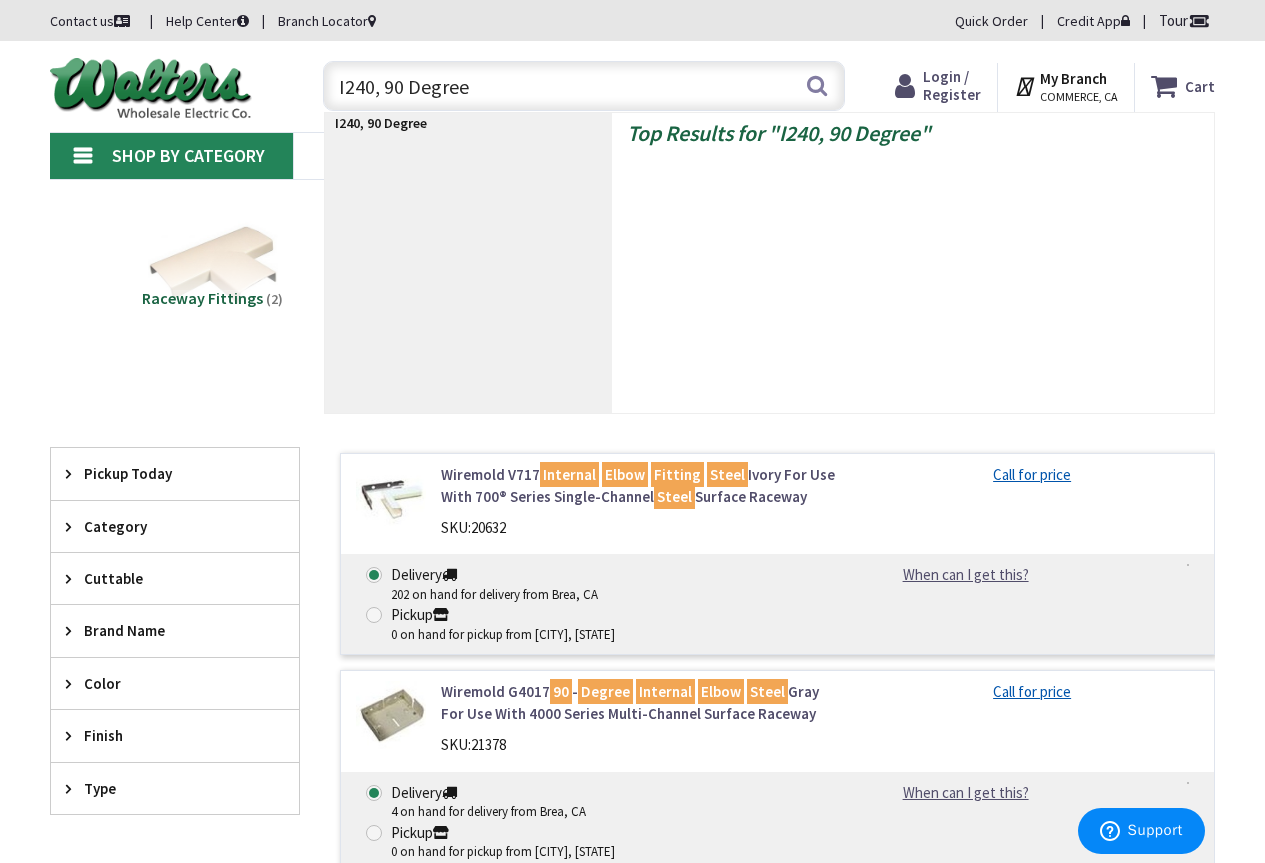 type on "I2400, 90 Degree" 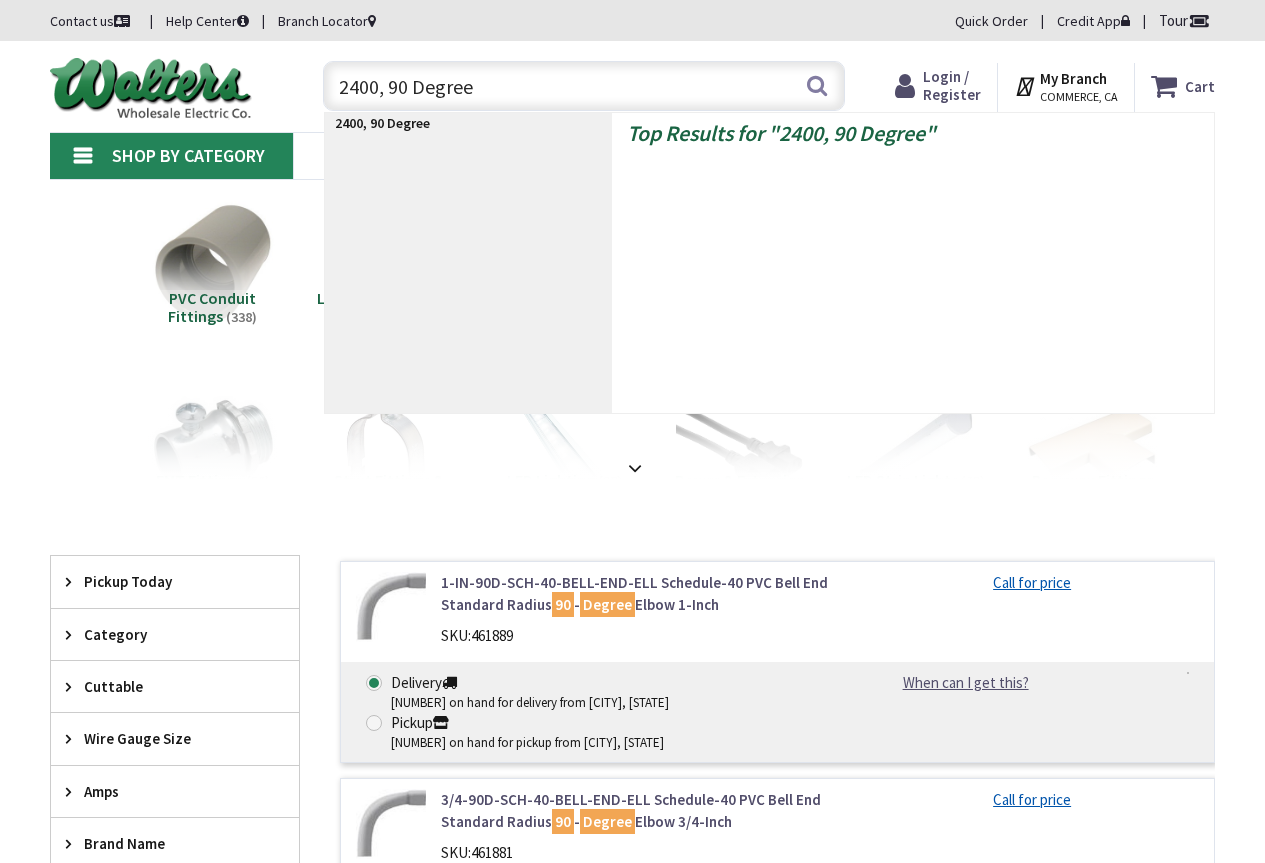scroll, scrollTop: 0, scrollLeft: 0, axis: both 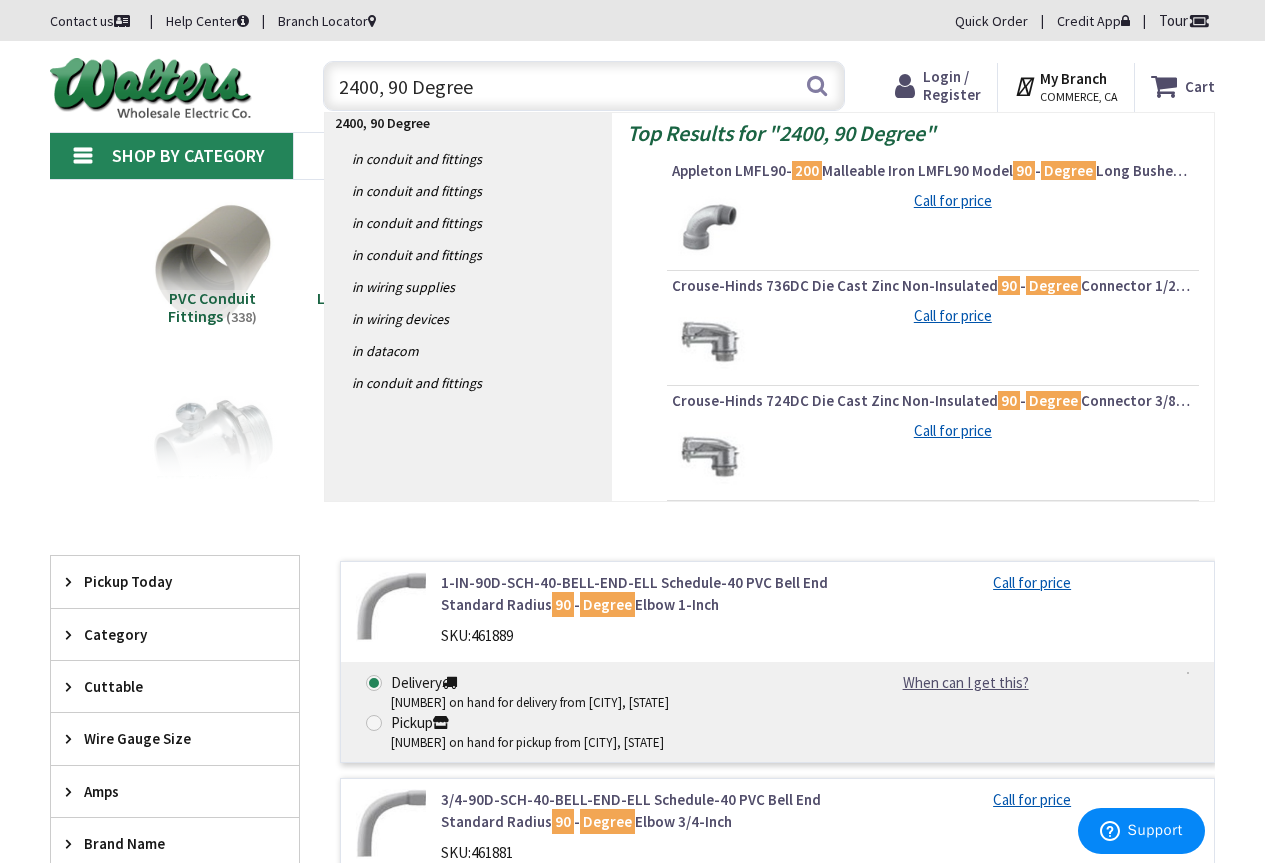 click on "2400, 90 Degree" at bounding box center [584, 86] 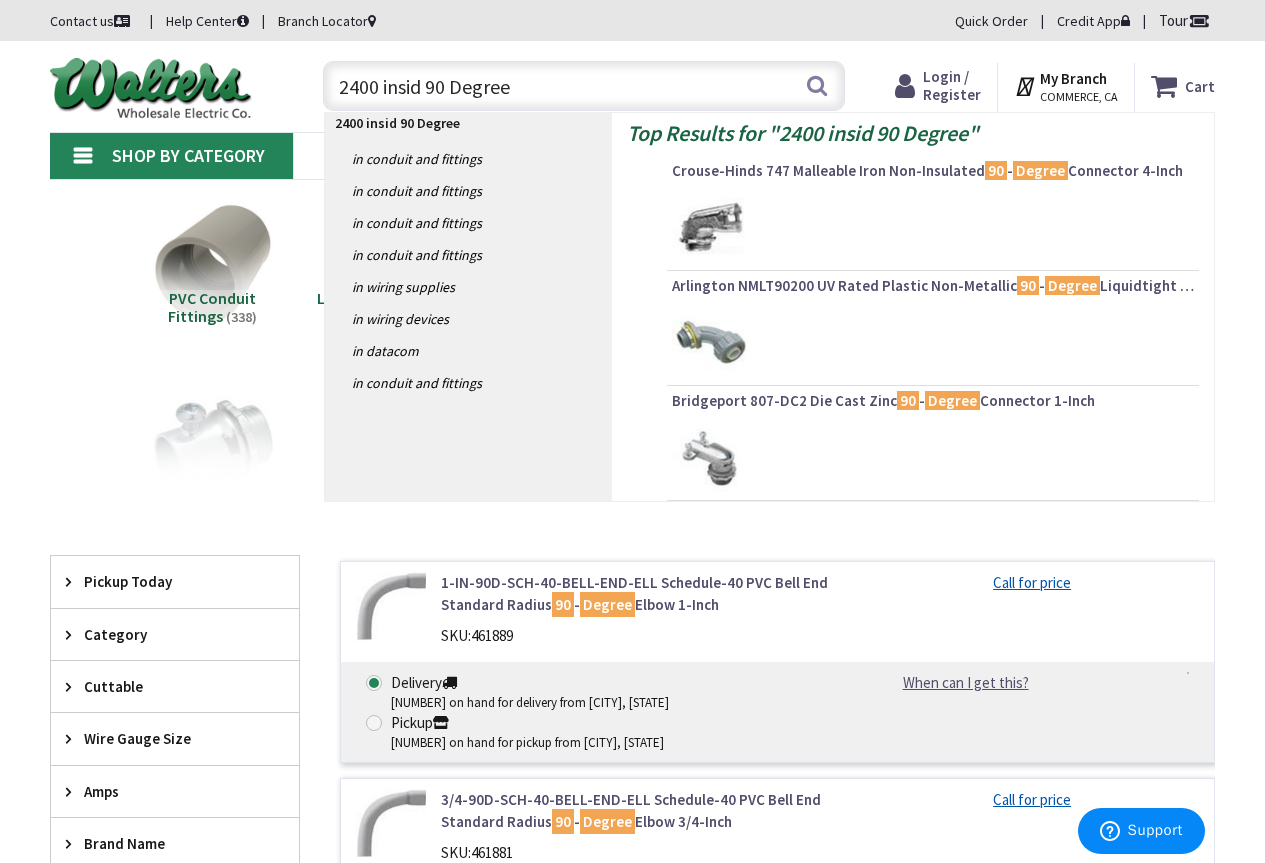 type on "2400 inside 90 Degree" 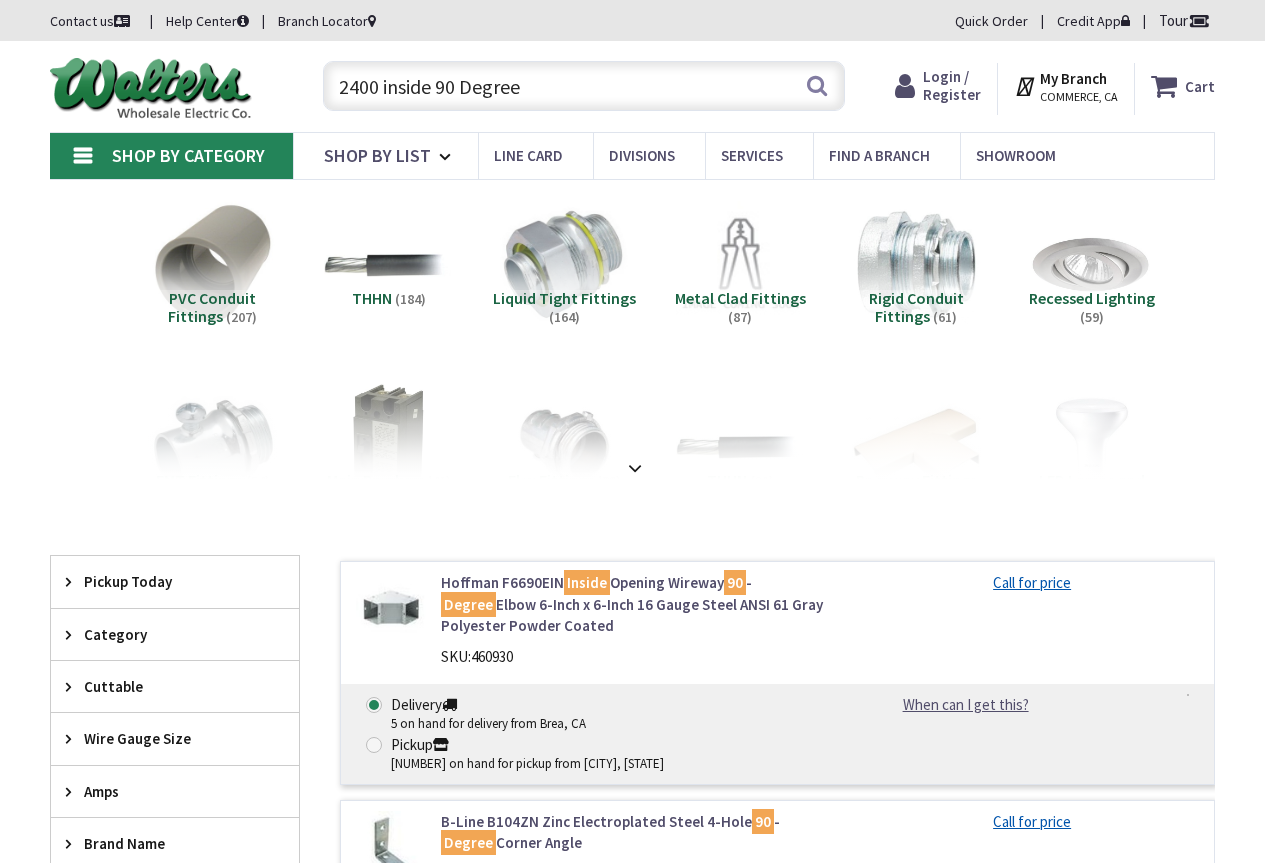 scroll, scrollTop: 0, scrollLeft: 0, axis: both 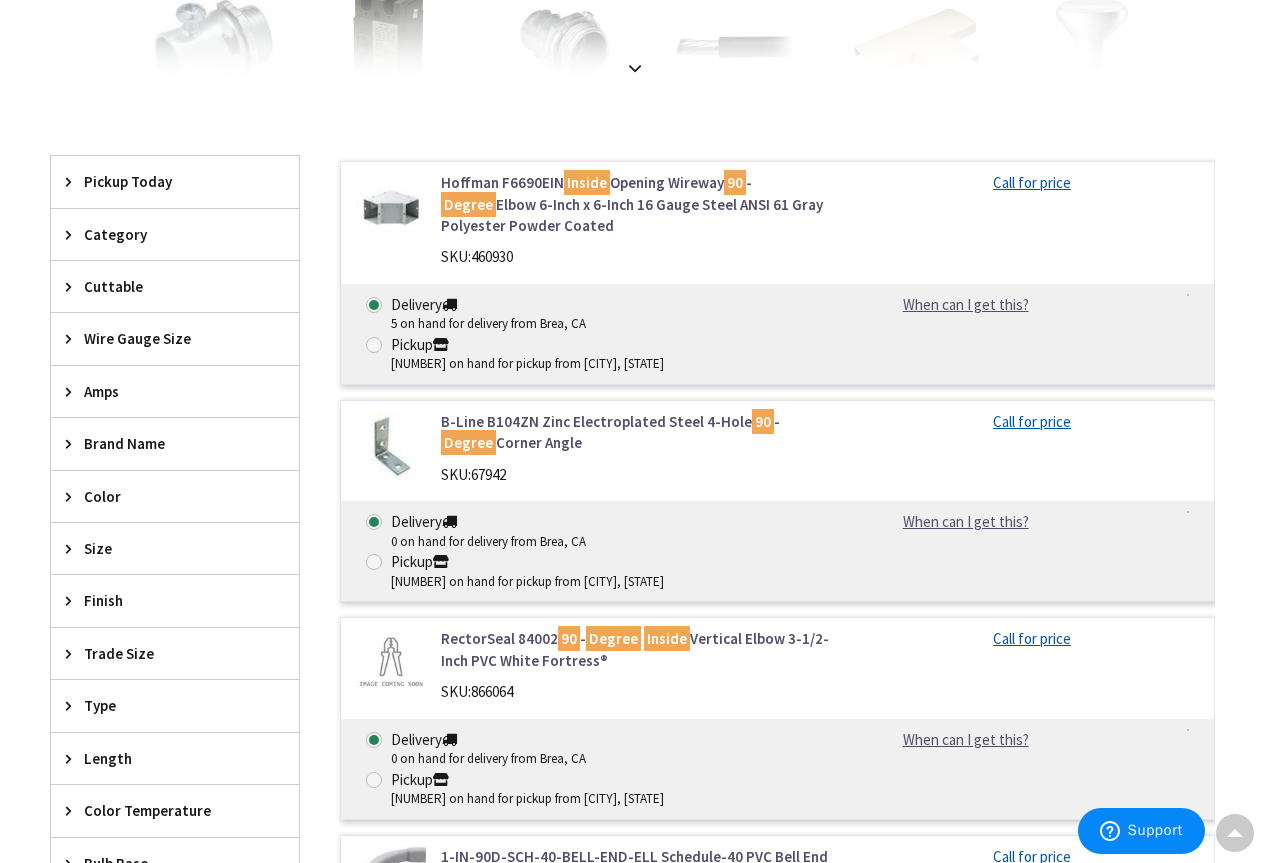 click on "Category" at bounding box center (165, 234) 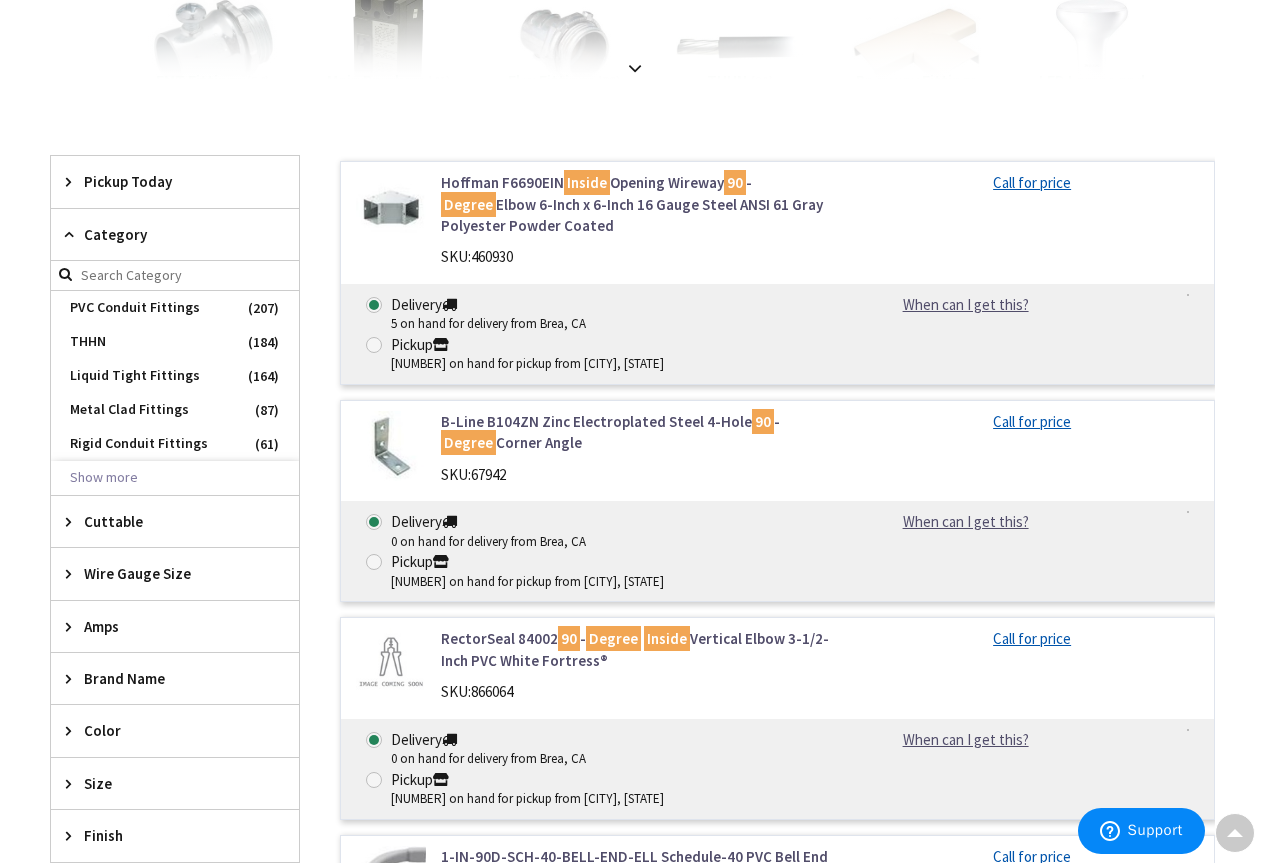 click on "Category" at bounding box center (165, 234) 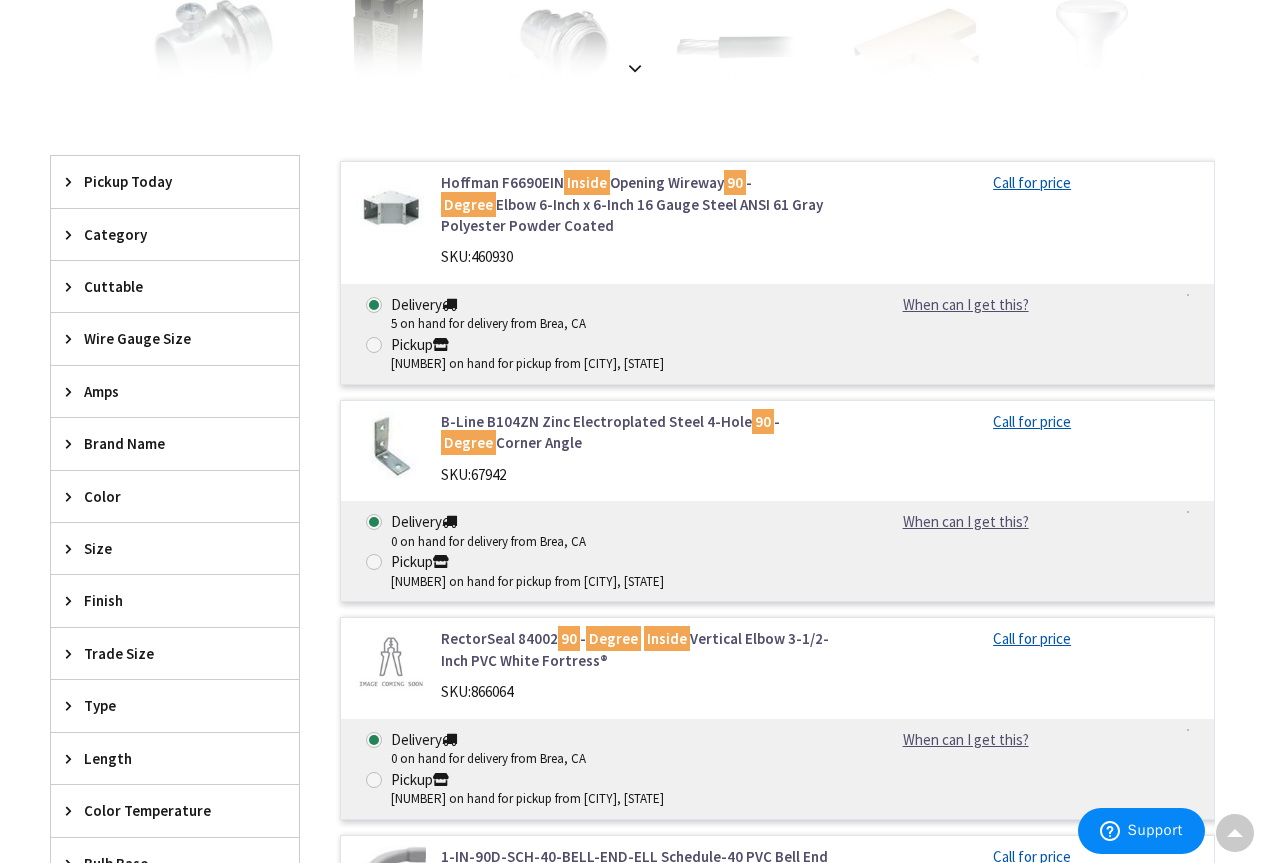 click on "Brand Name" at bounding box center [165, 443] 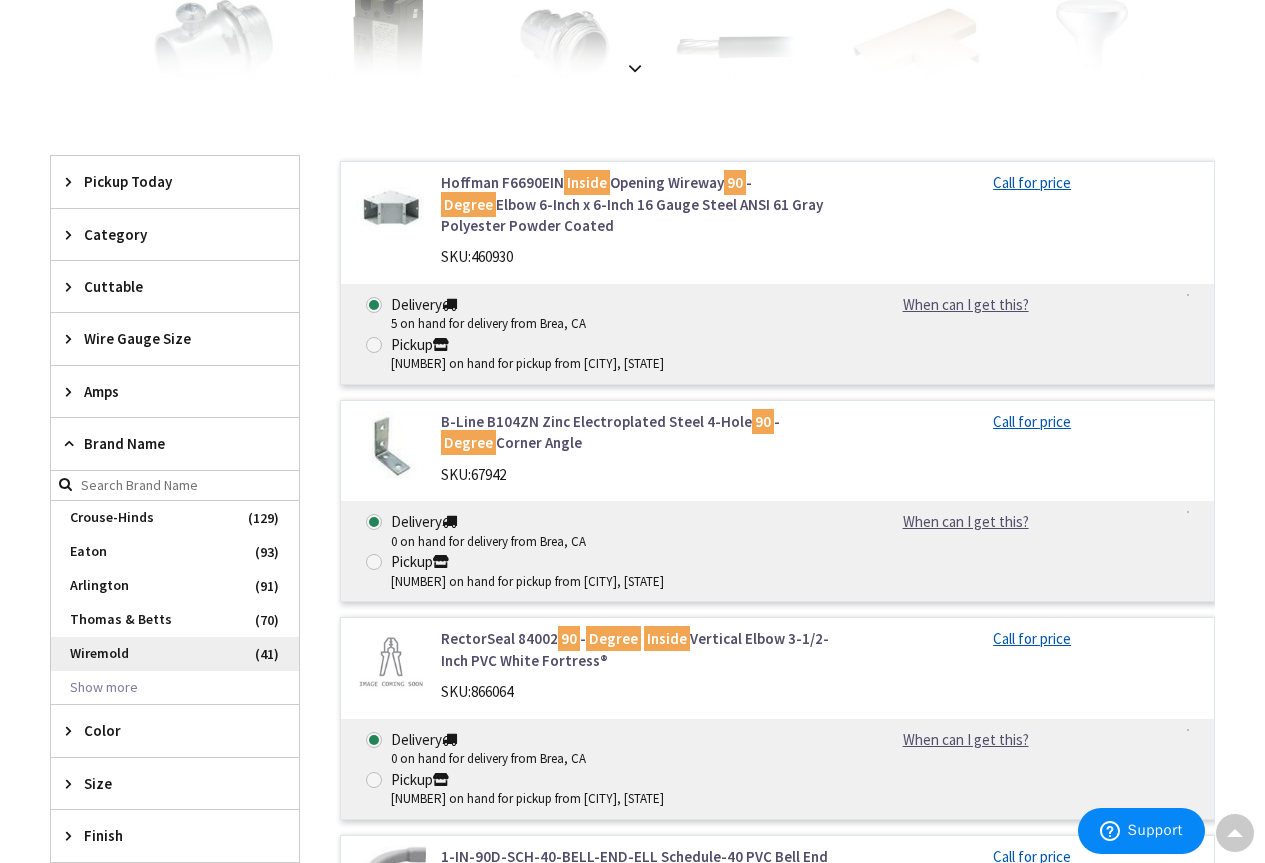click on "Wiremold" at bounding box center (175, 654) 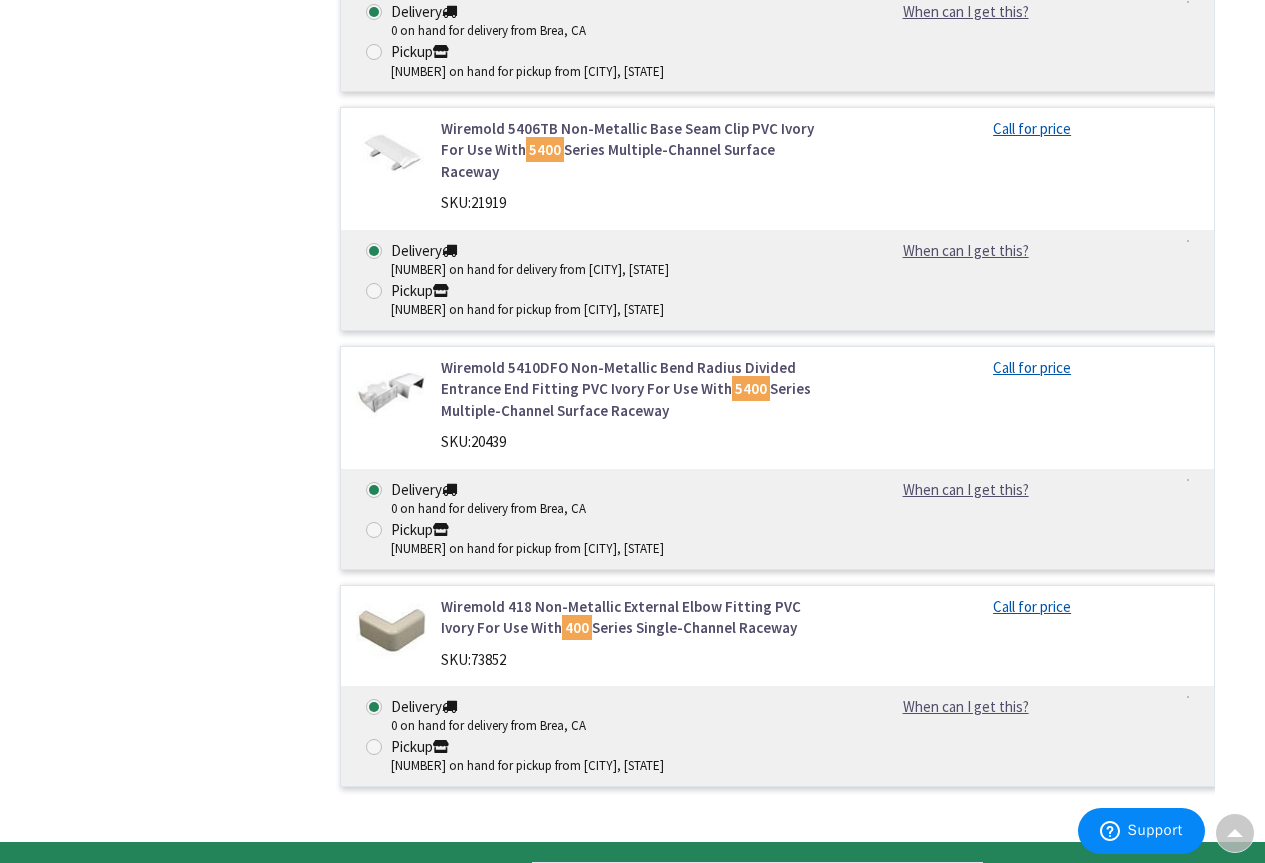 scroll, scrollTop: 18688, scrollLeft: 0, axis: vertical 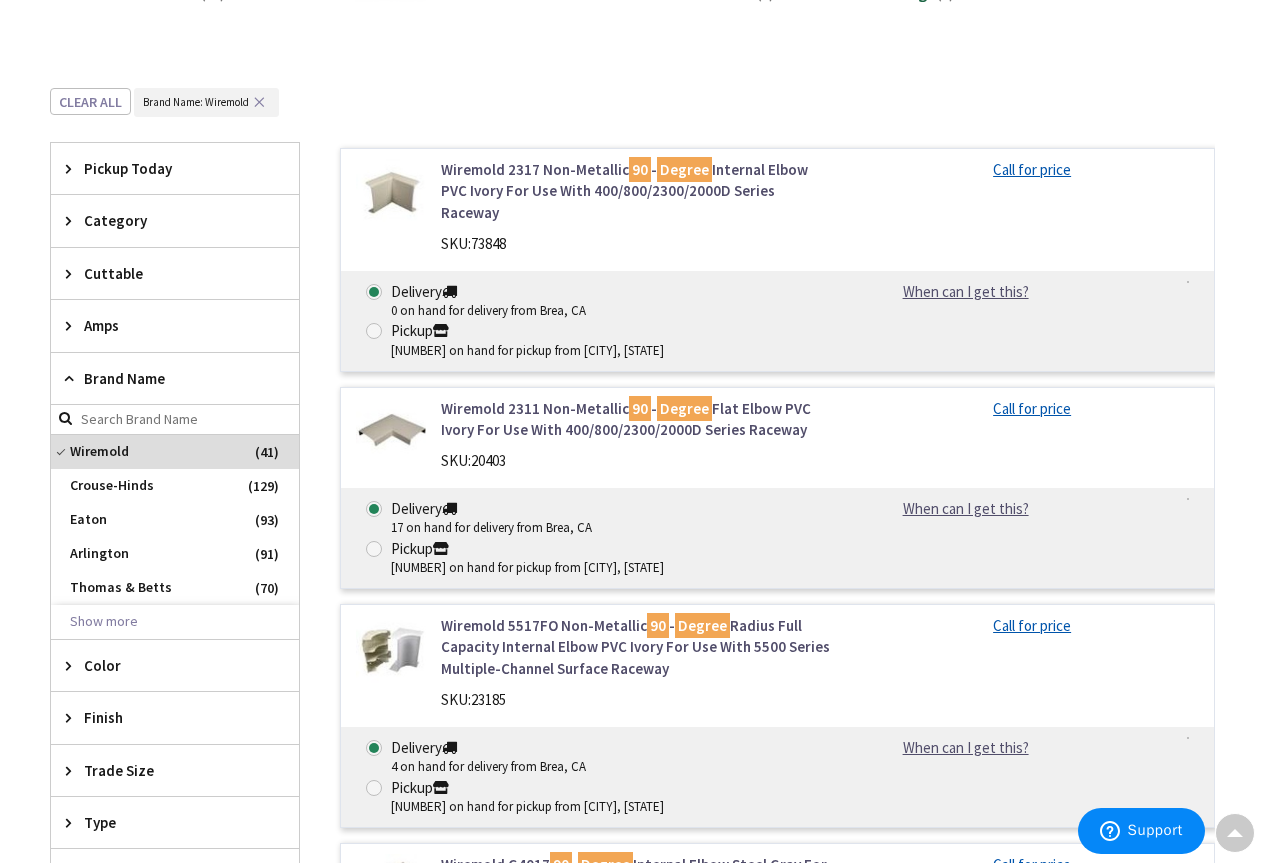 drag, startPoint x: 1264, startPoint y: 66, endPoint x: 1271, endPoint y: 13, distance: 53.460266 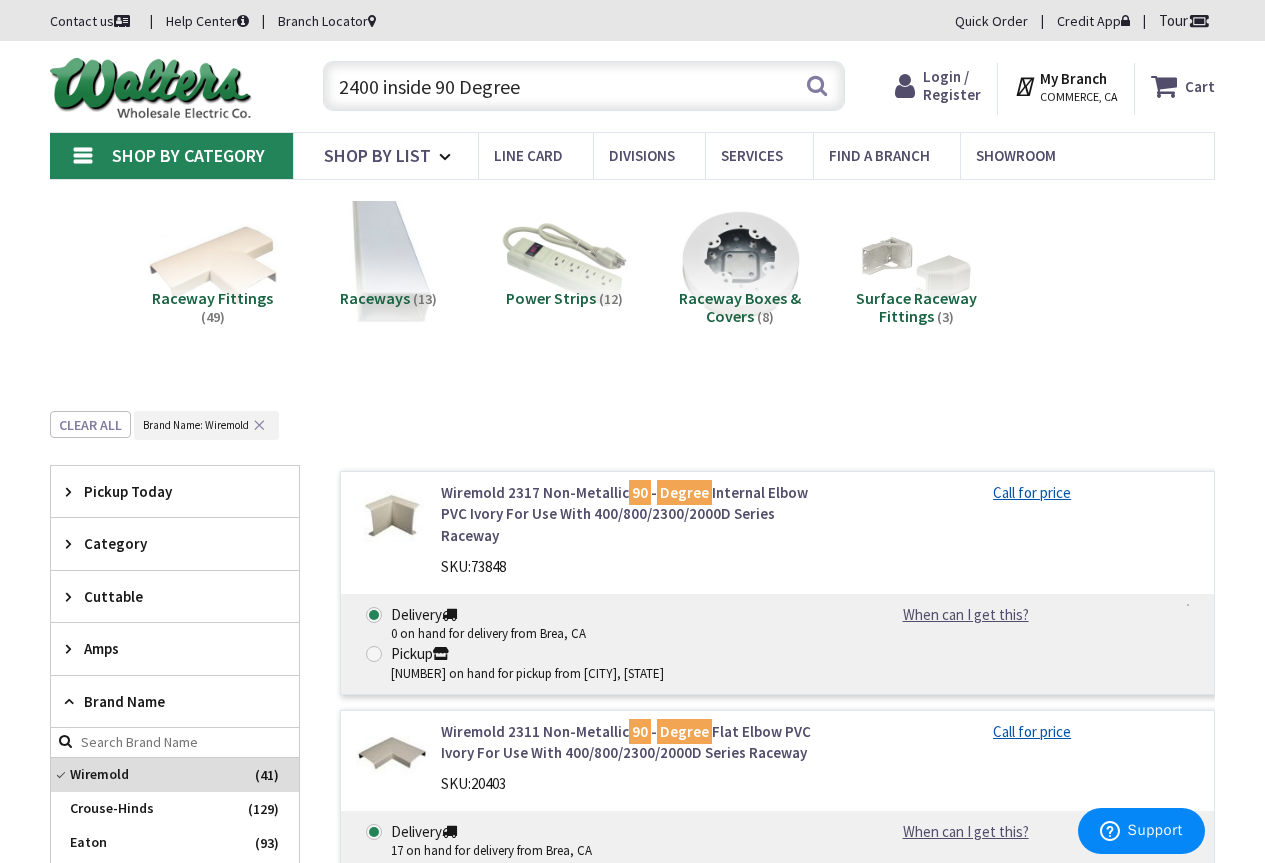 click on "2400 inside 90 Degree" at bounding box center [584, 86] 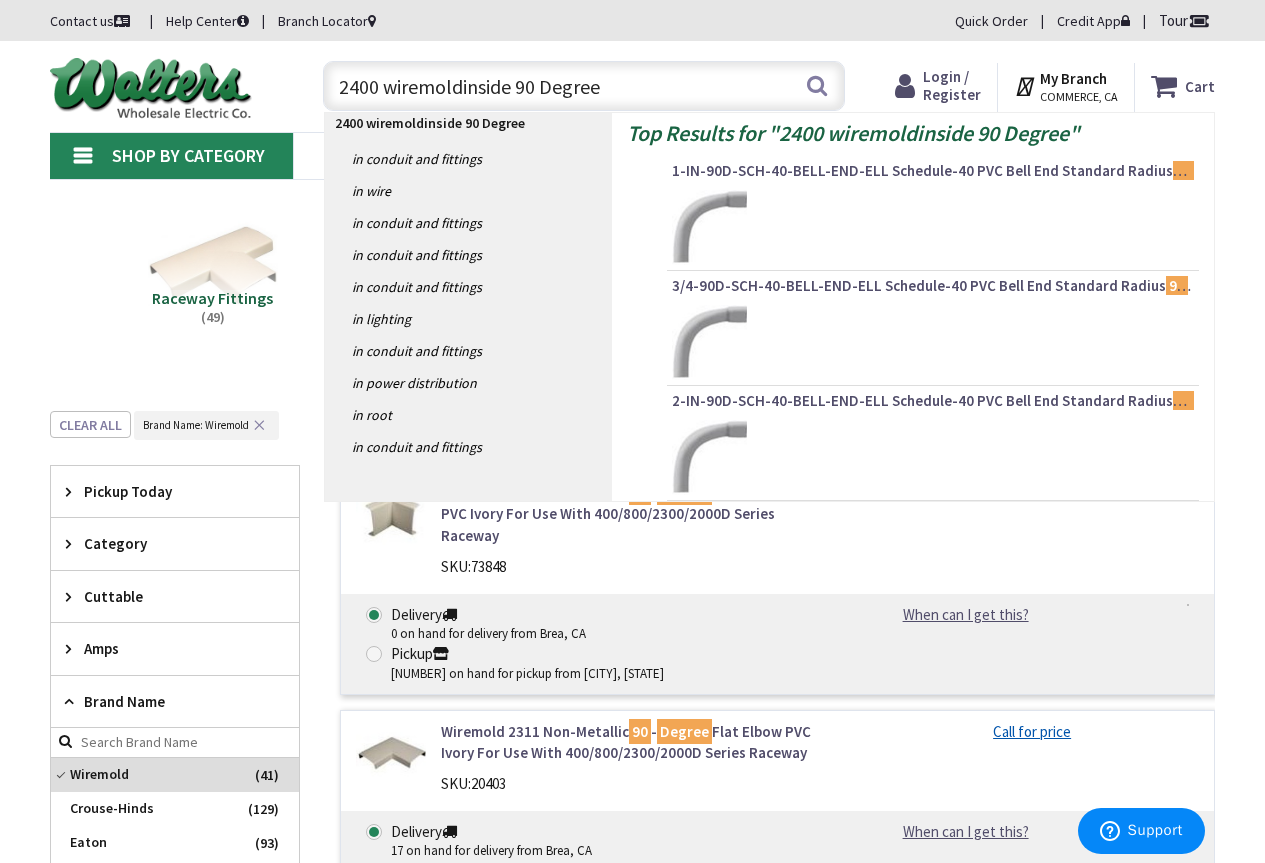 type on "2400 wiremold inside 90 Degree" 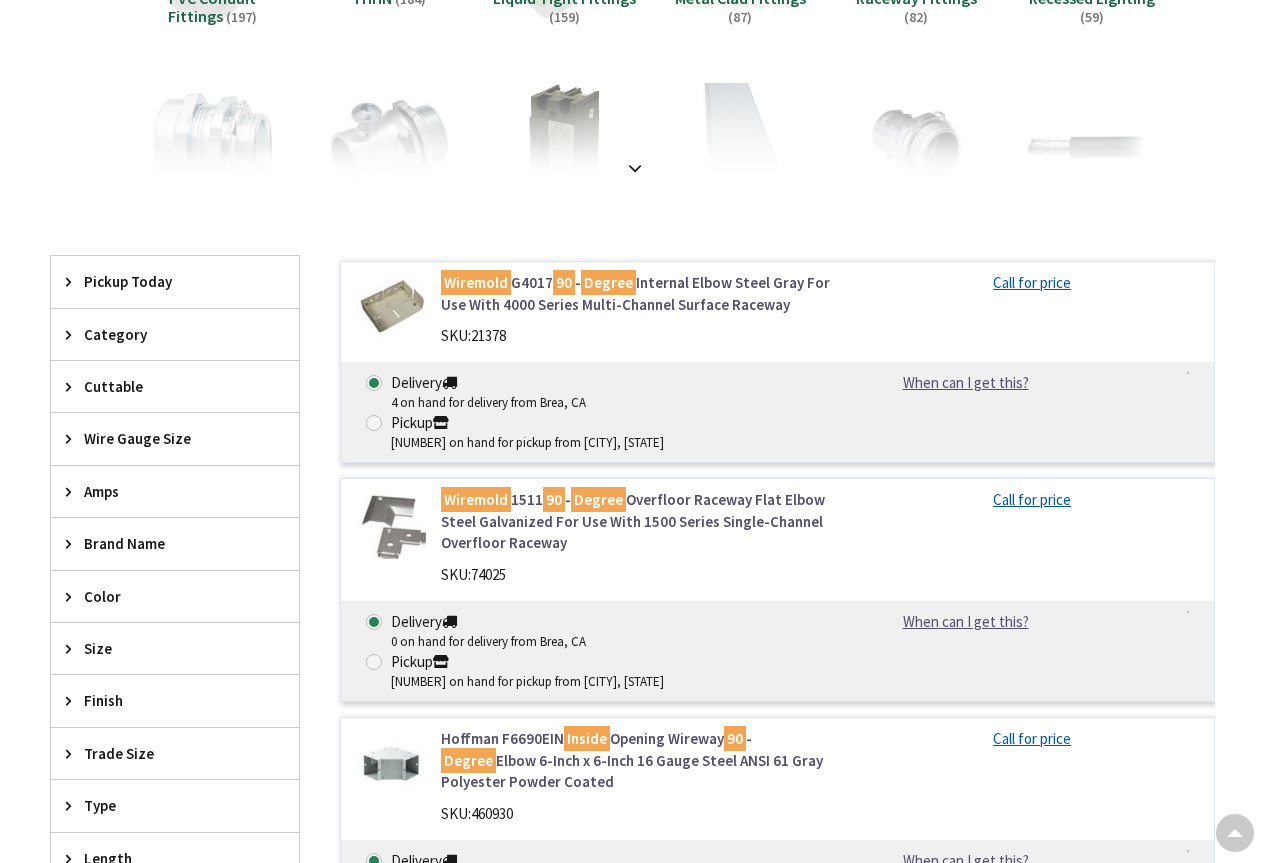 scroll, scrollTop: 300, scrollLeft: 0, axis: vertical 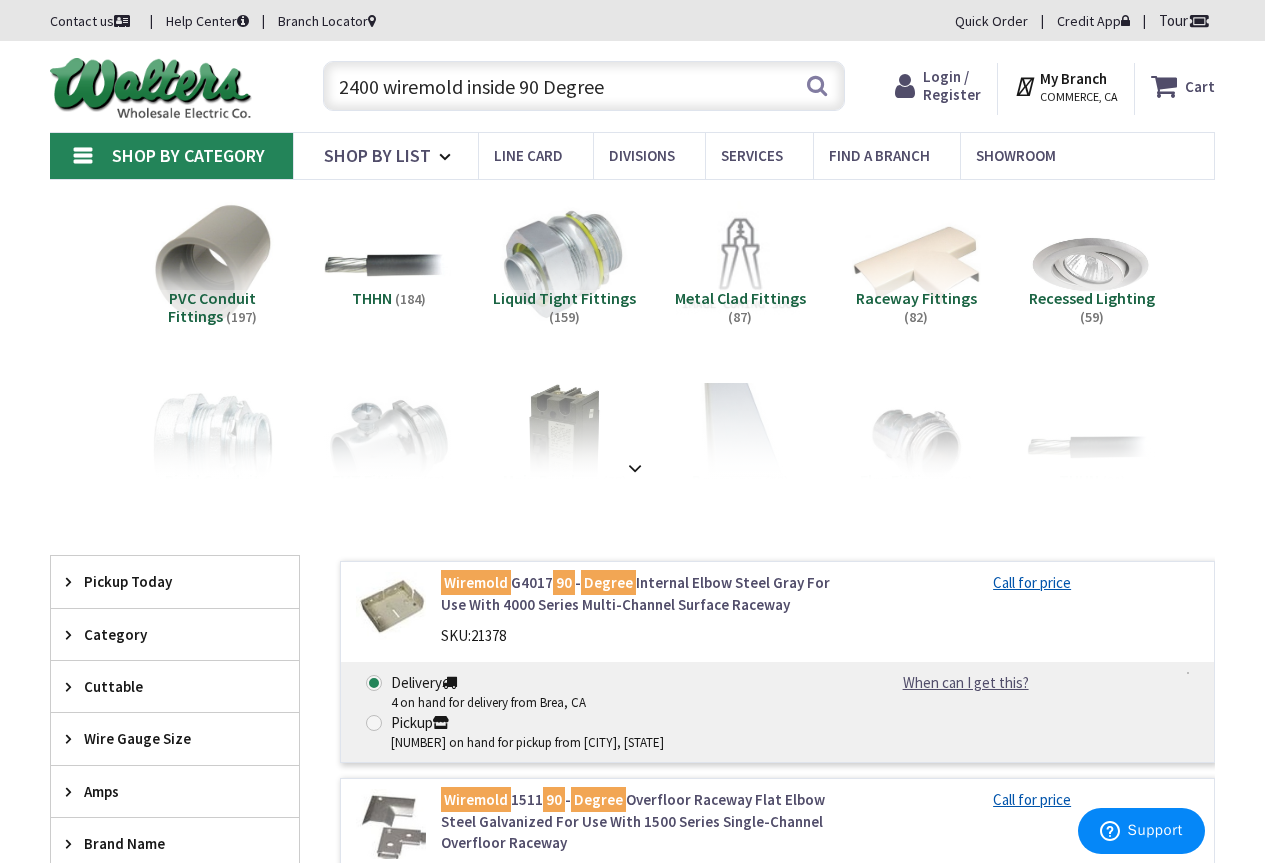 drag, startPoint x: 614, startPoint y: 88, endPoint x: 337, endPoint y: 102, distance: 277.35358 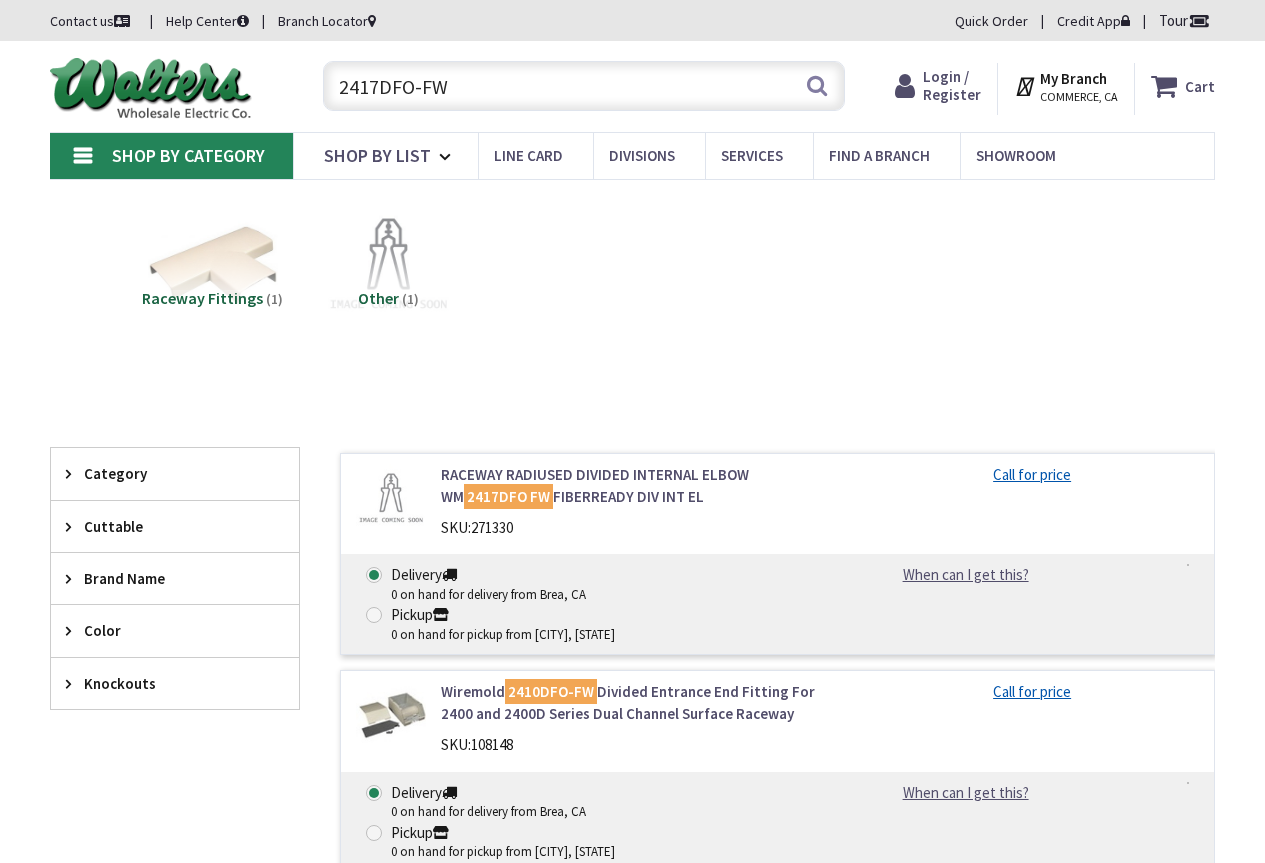 scroll, scrollTop: 0, scrollLeft: 0, axis: both 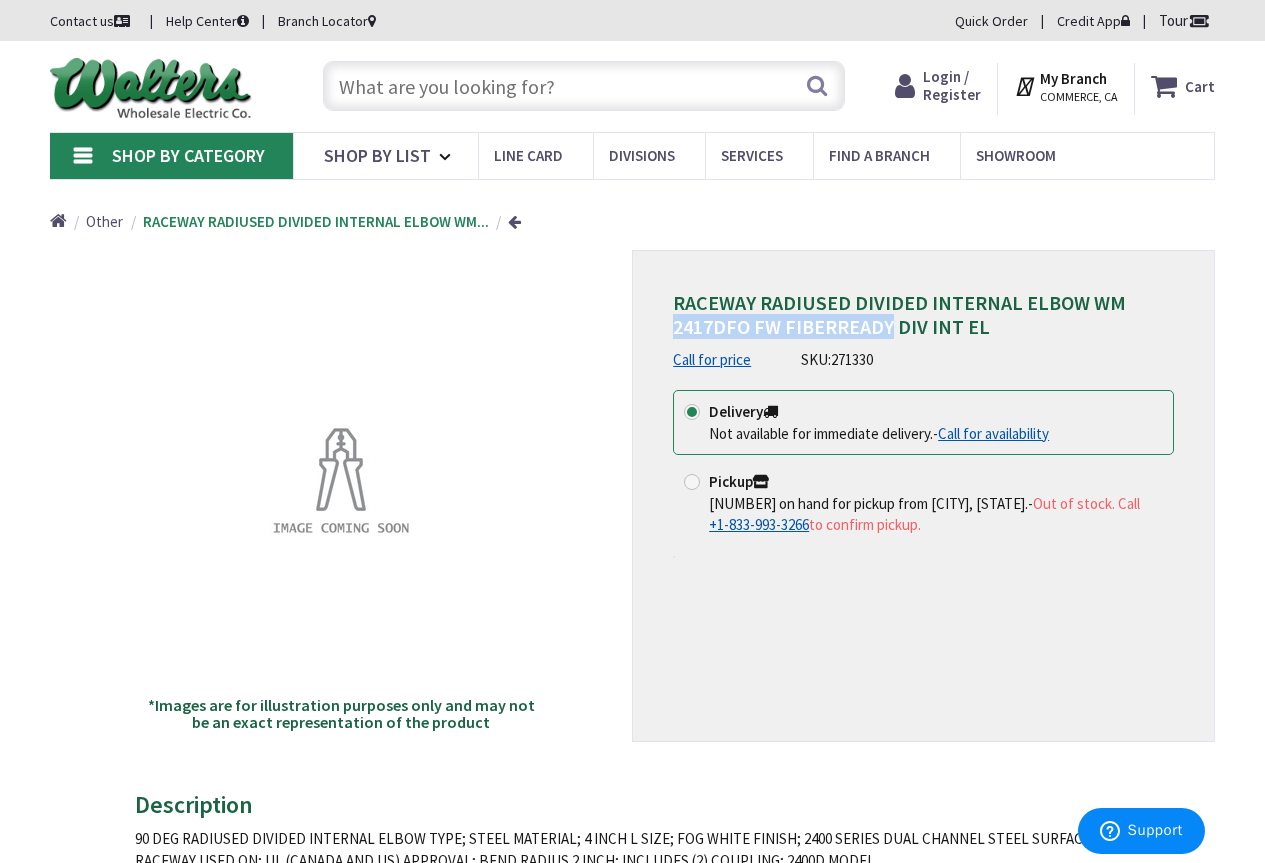 drag, startPoint x: 674, startPoint y: 333, endPoint x: 889, endPoint y: 330, distance: 215.02094 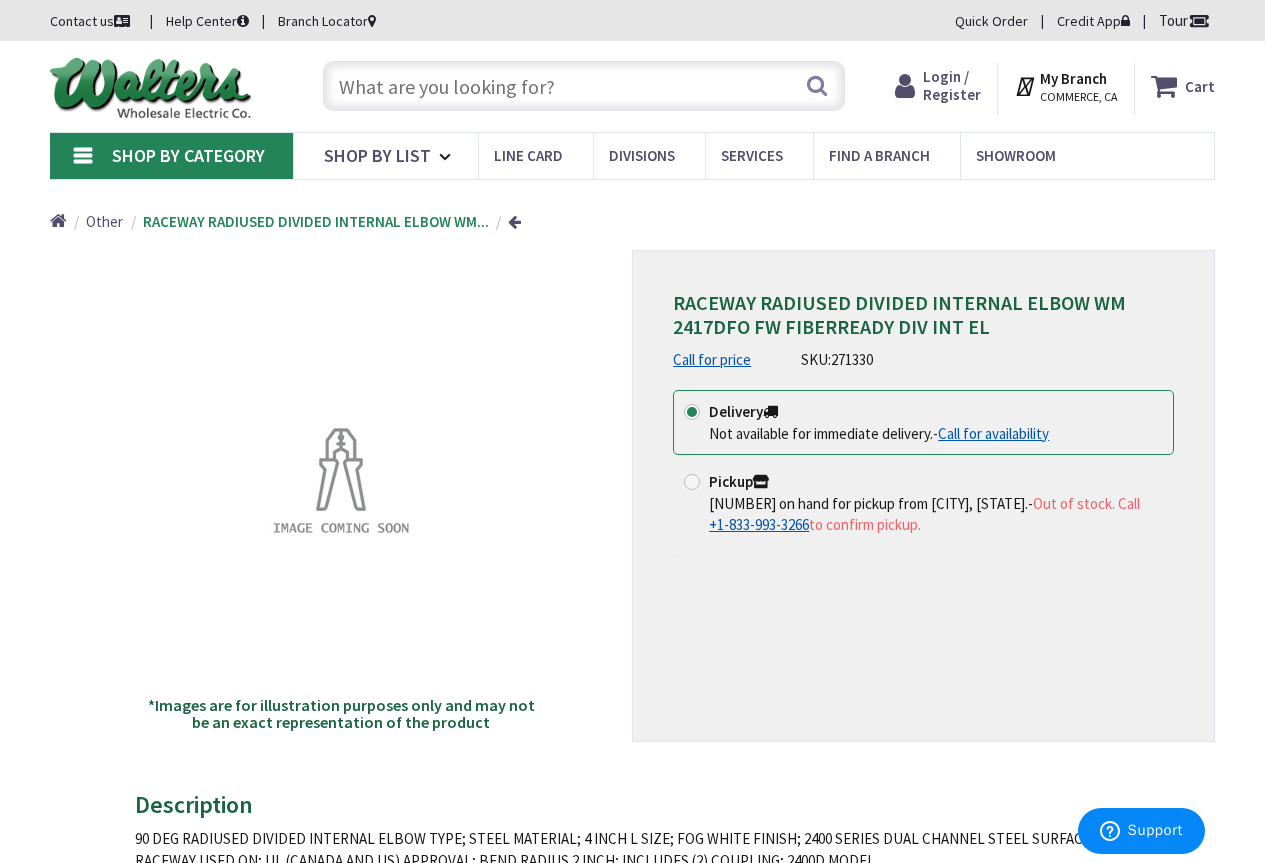 click on "Home
Other
RACEWAY RADIUSED DIVIDED INTERNAL ELBOW WM..." at bounding box center [632, 214] 